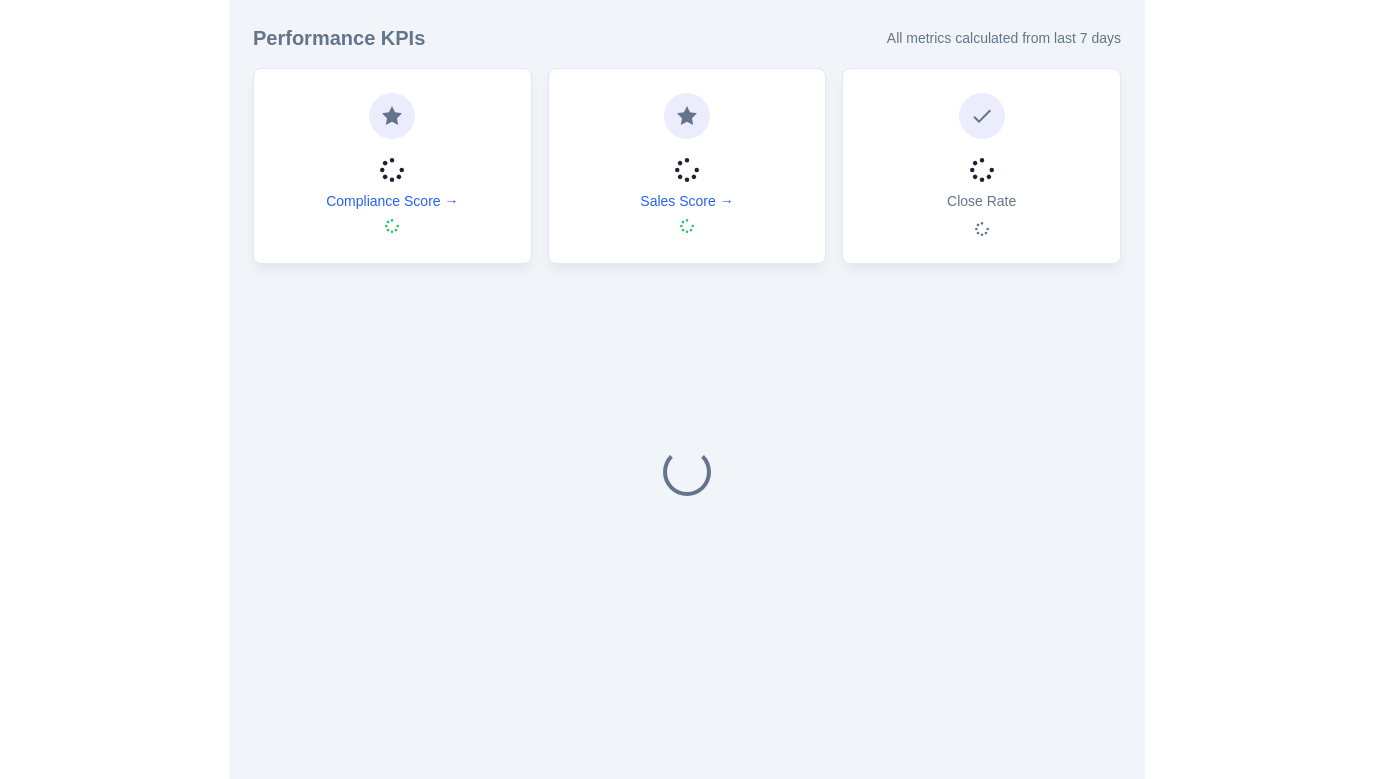 scroll, scrollTop: 0, scrollLeft: 0, axis: both 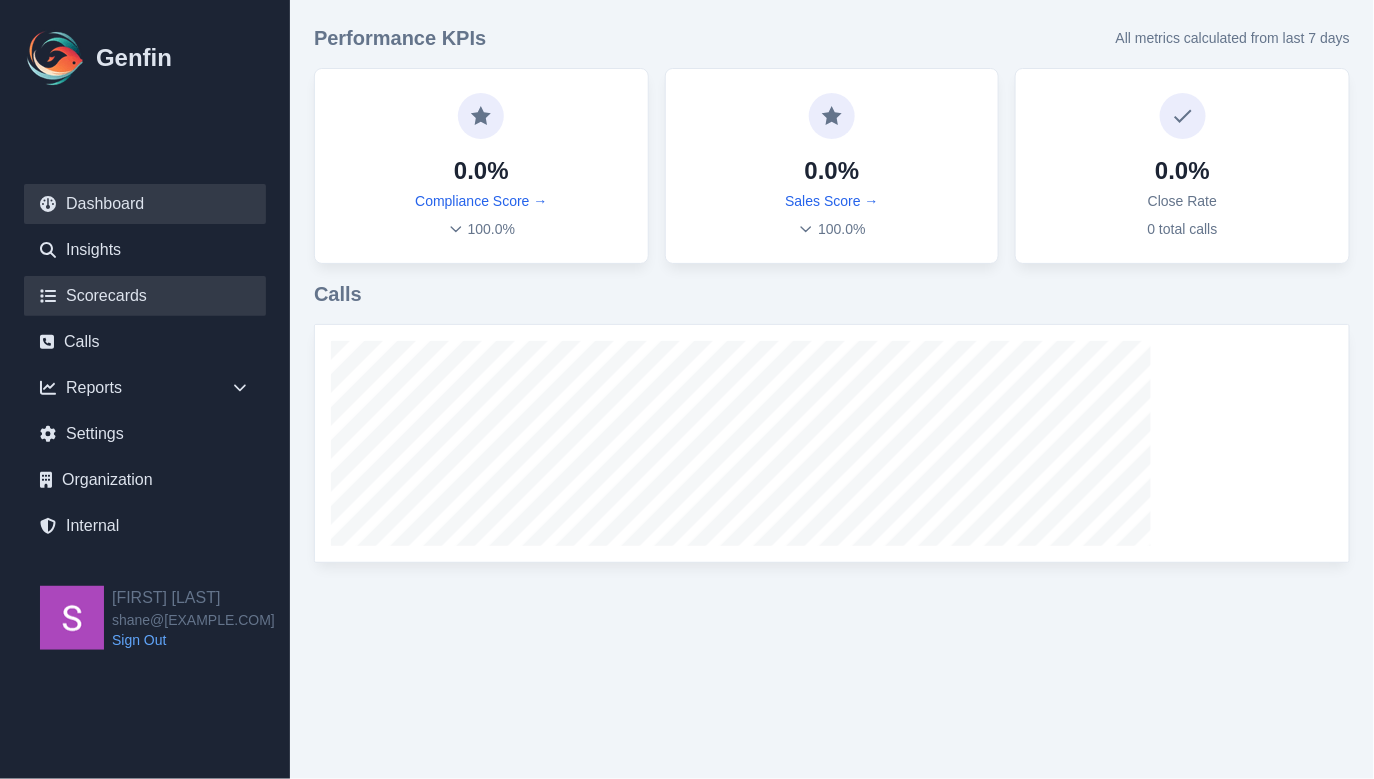 click on "Scorecards" at bounding box center [145, 296] 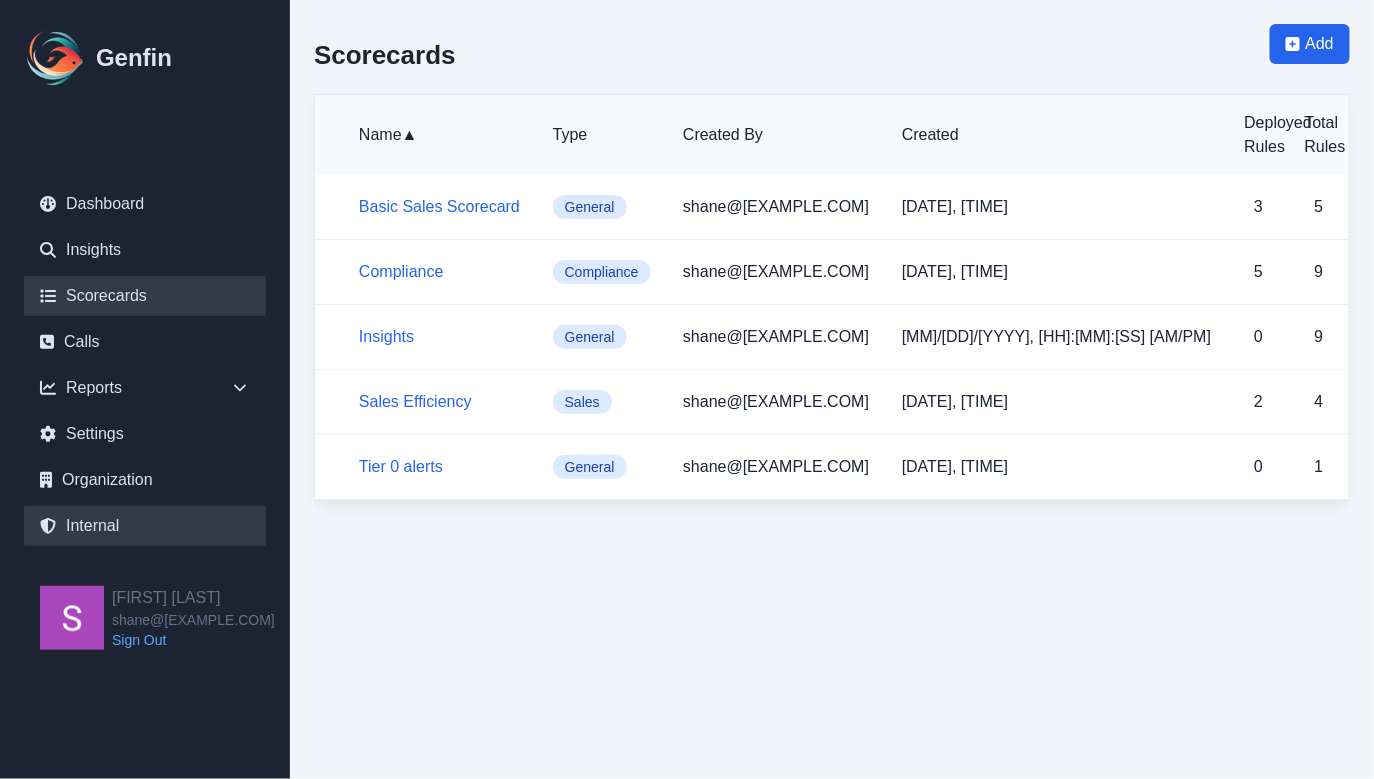 click on "Internal" at bounding box center [145, 526] 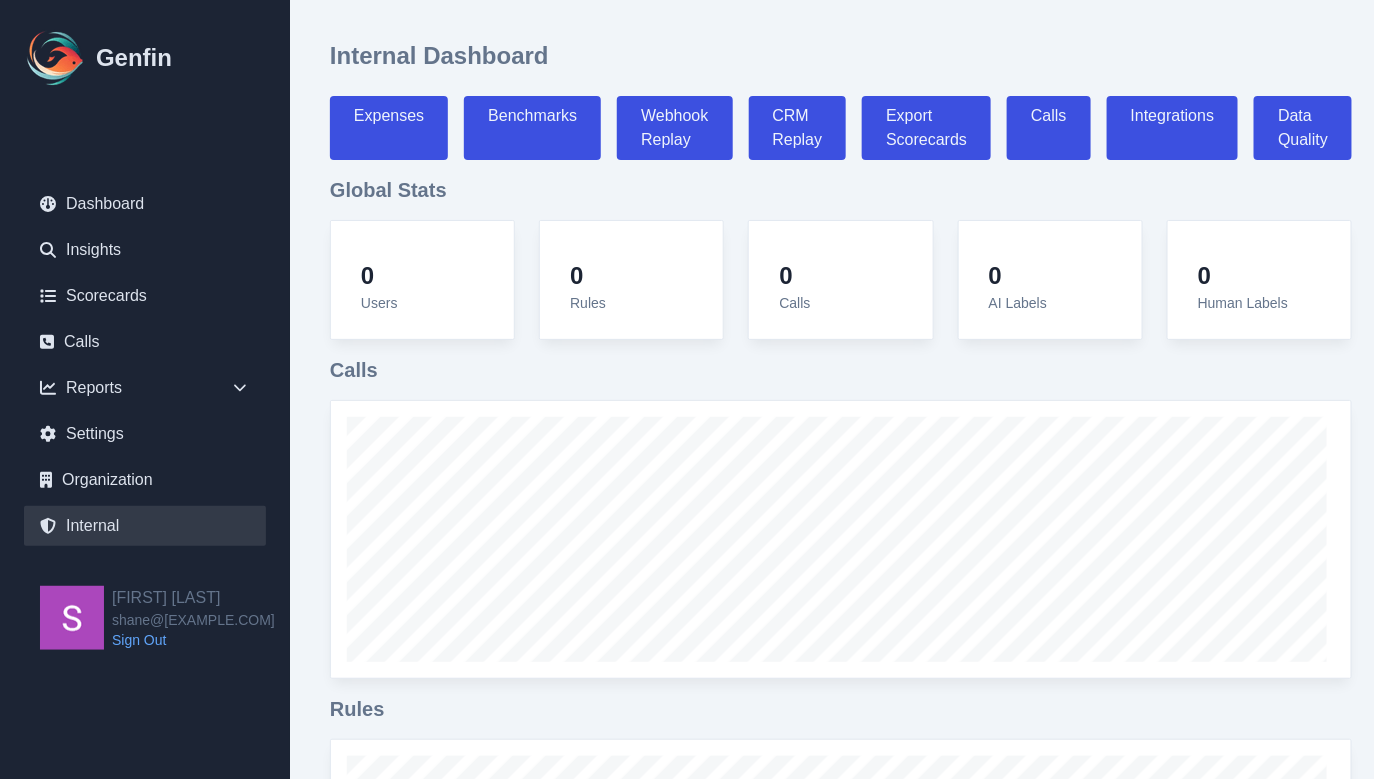 select on "paid" 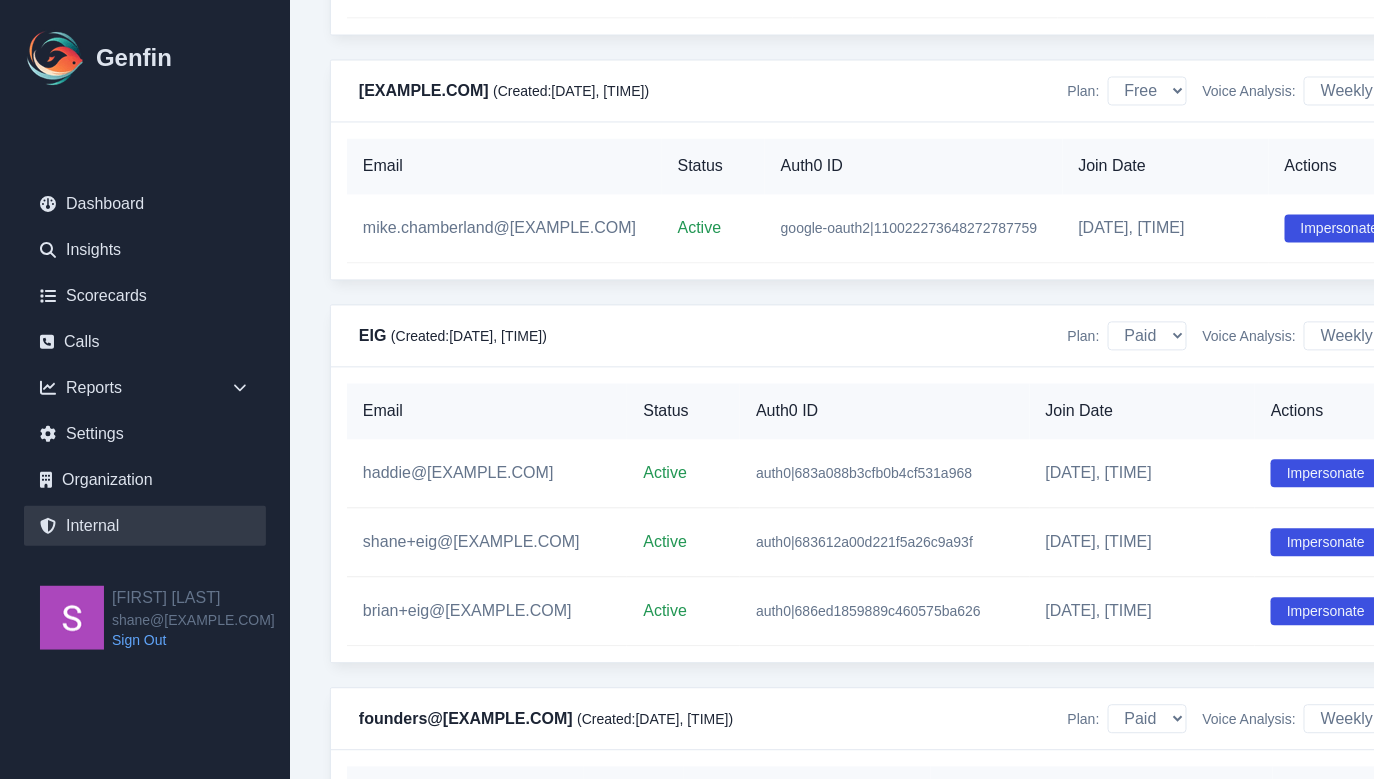scroll, scrollTop: 8851, scrollLeft: 0, axis: vertical 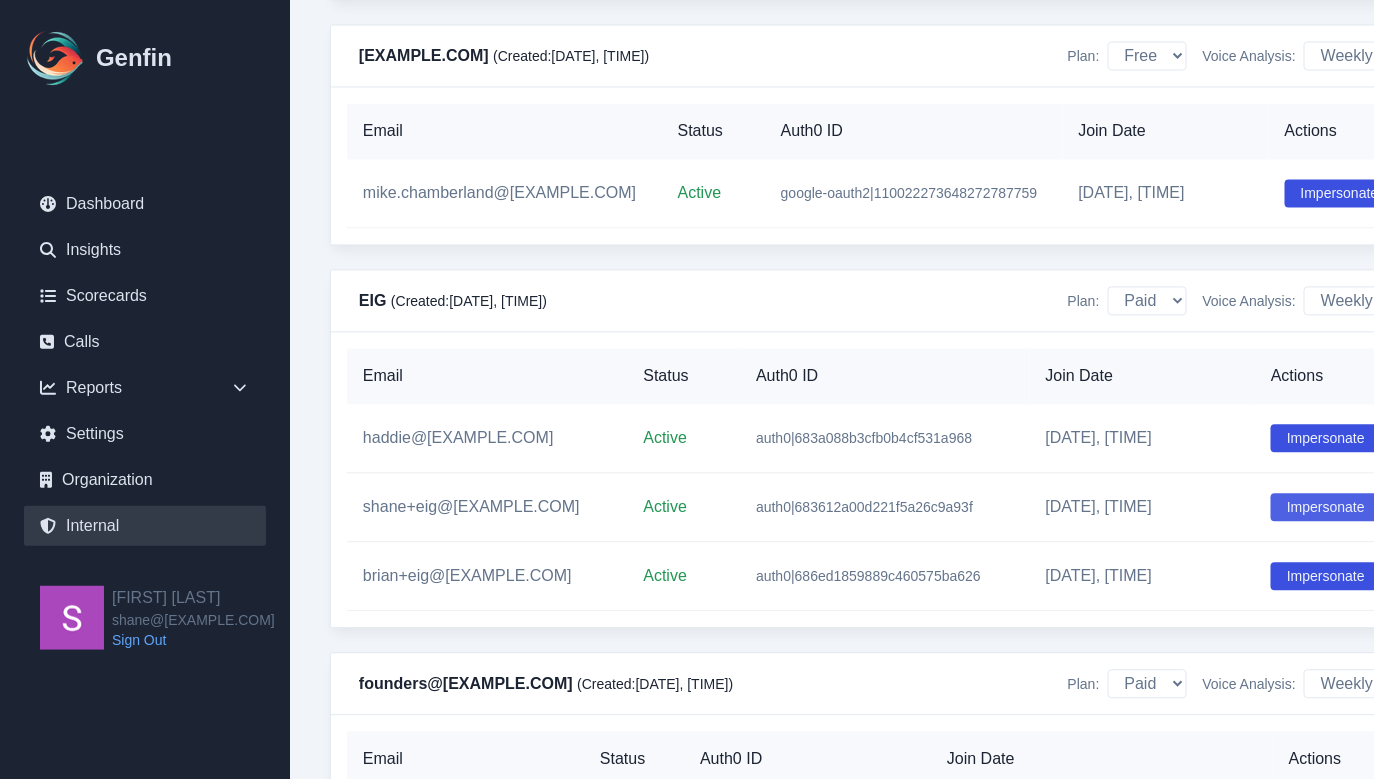 click on "Impersonate" at bounding box center (1326, 507) 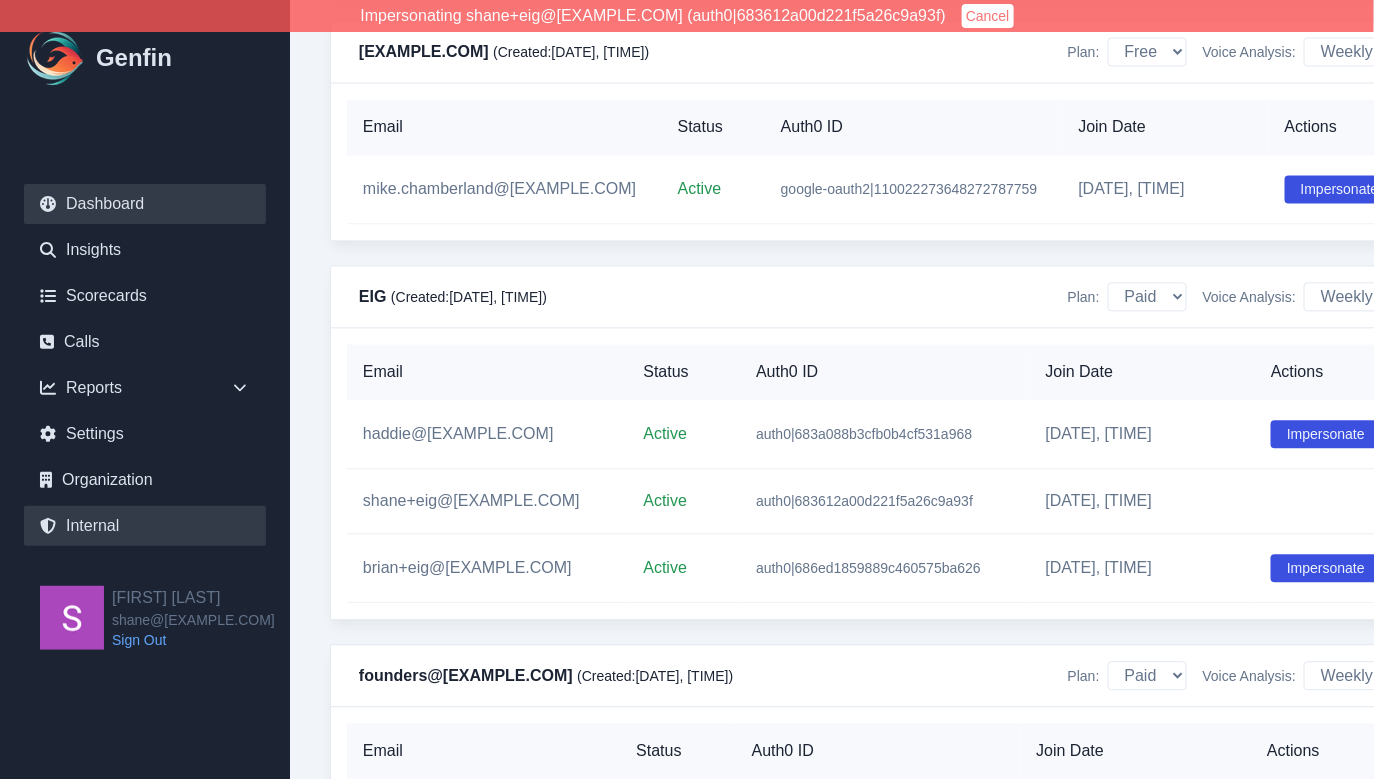 scroll, scrollTop: 8831, scrollLeft: 0, axis: vertical 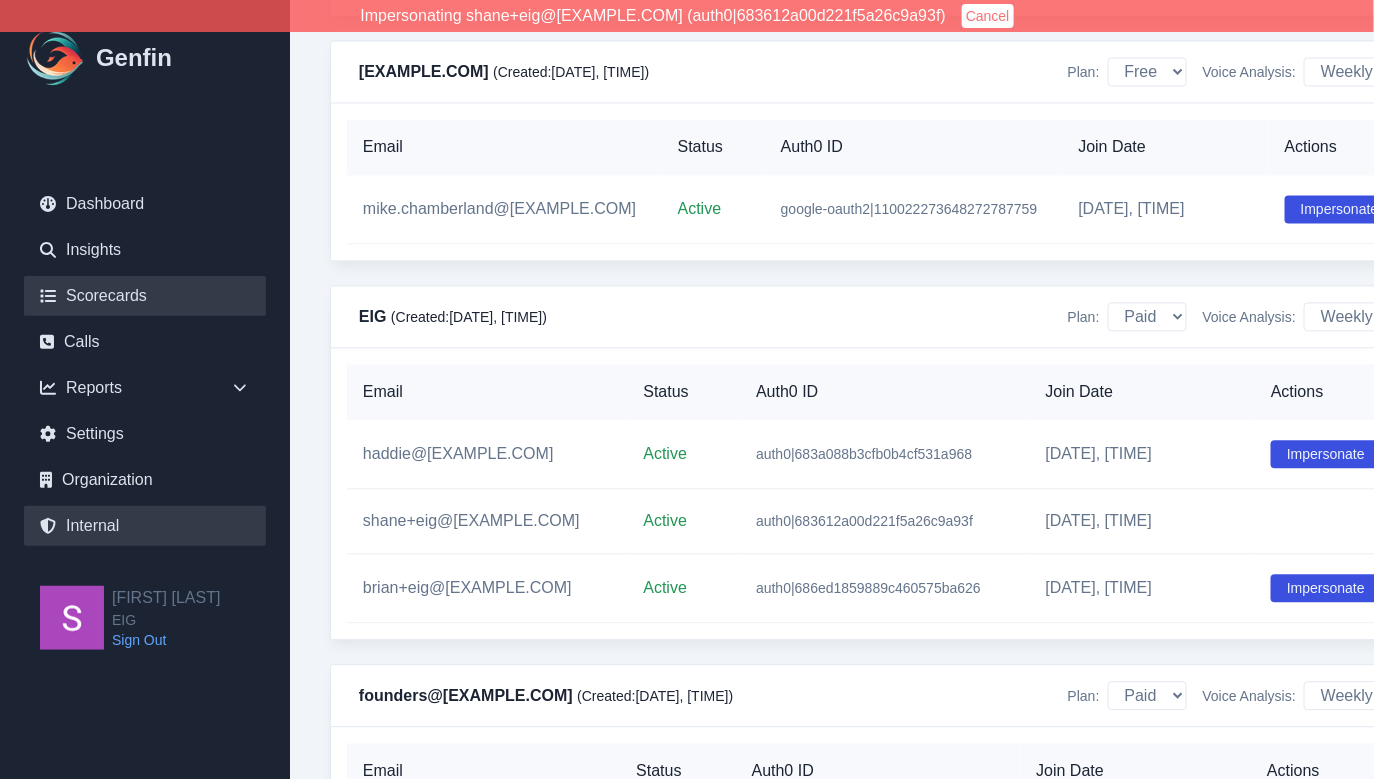 click on "Scorecards" at bounding box center [145, 296] 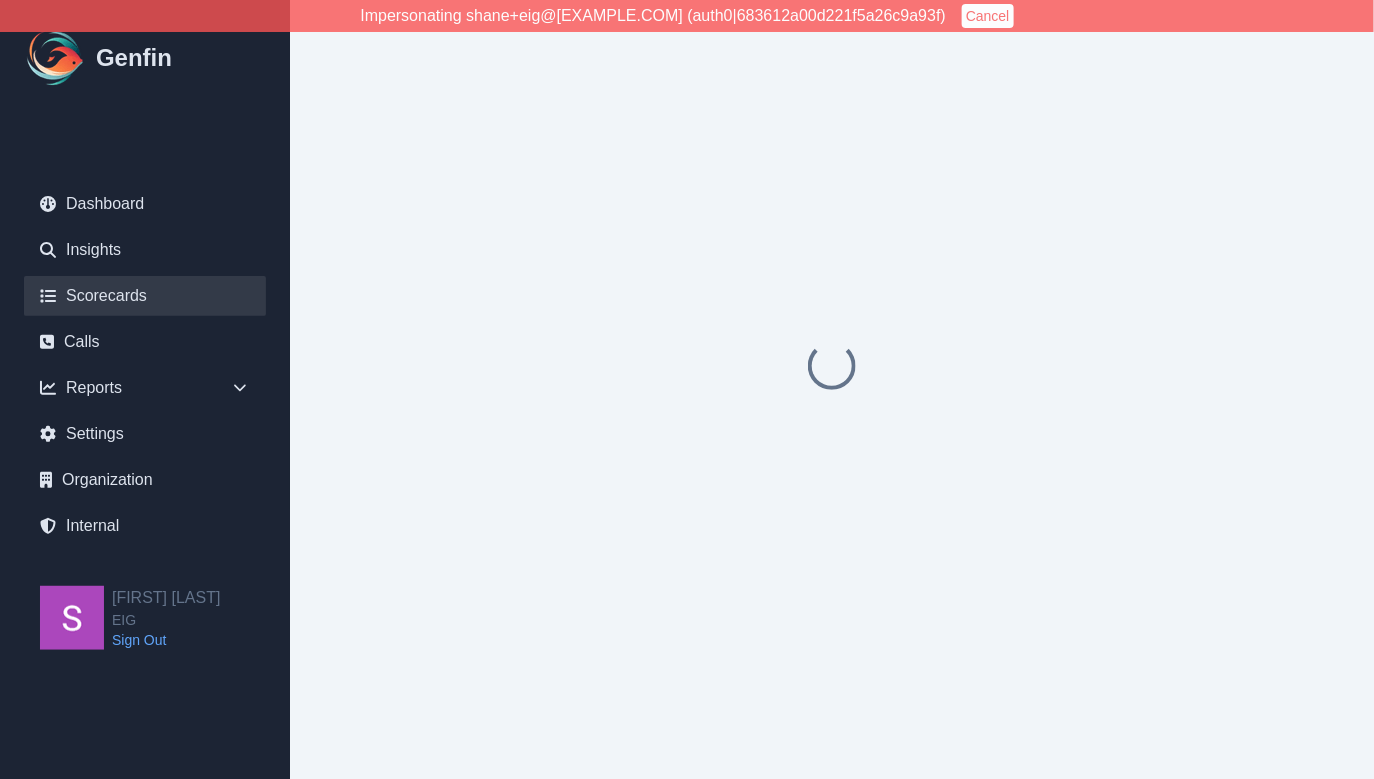 scroll, scrollTop: 0, scrollLeft: 0, axis: both 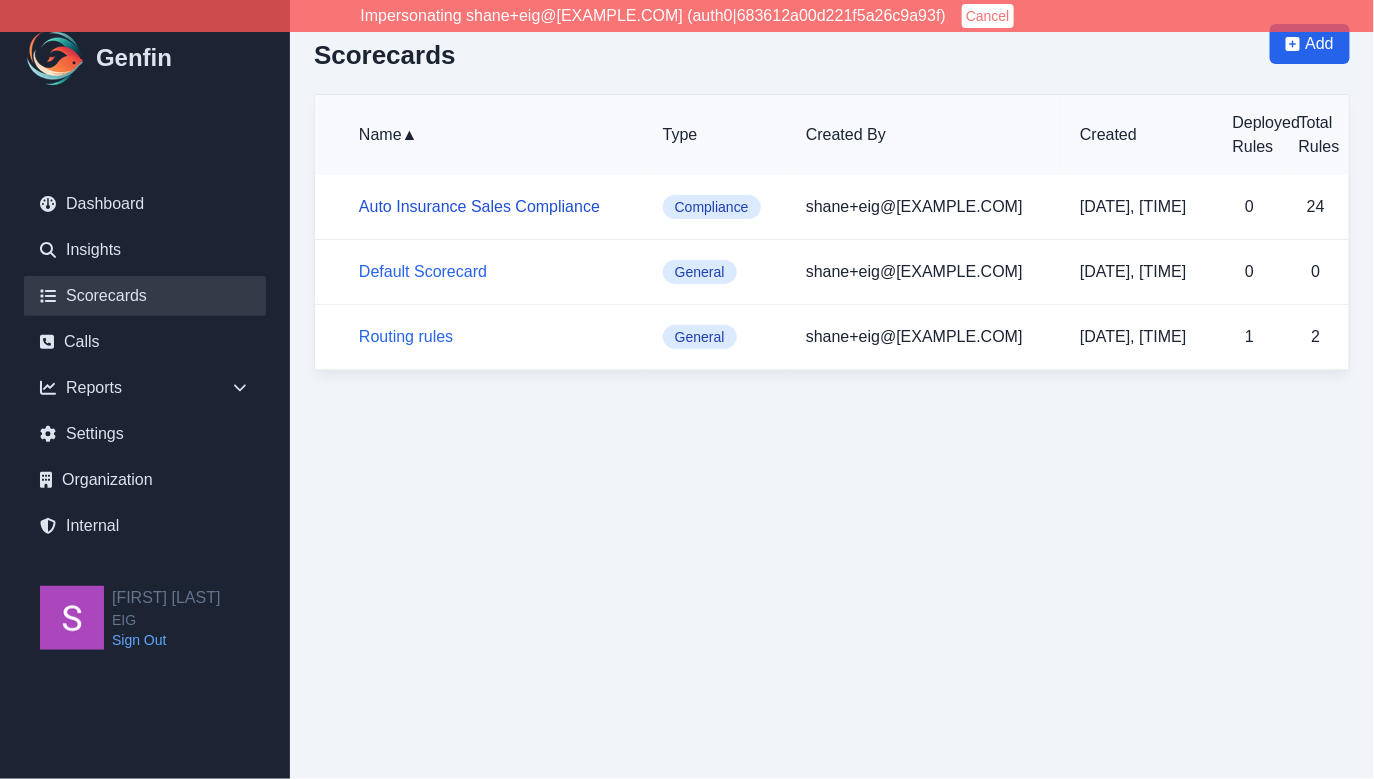 click on "Auto Insurance Sales Compliance" at bounding box center [479, 206] 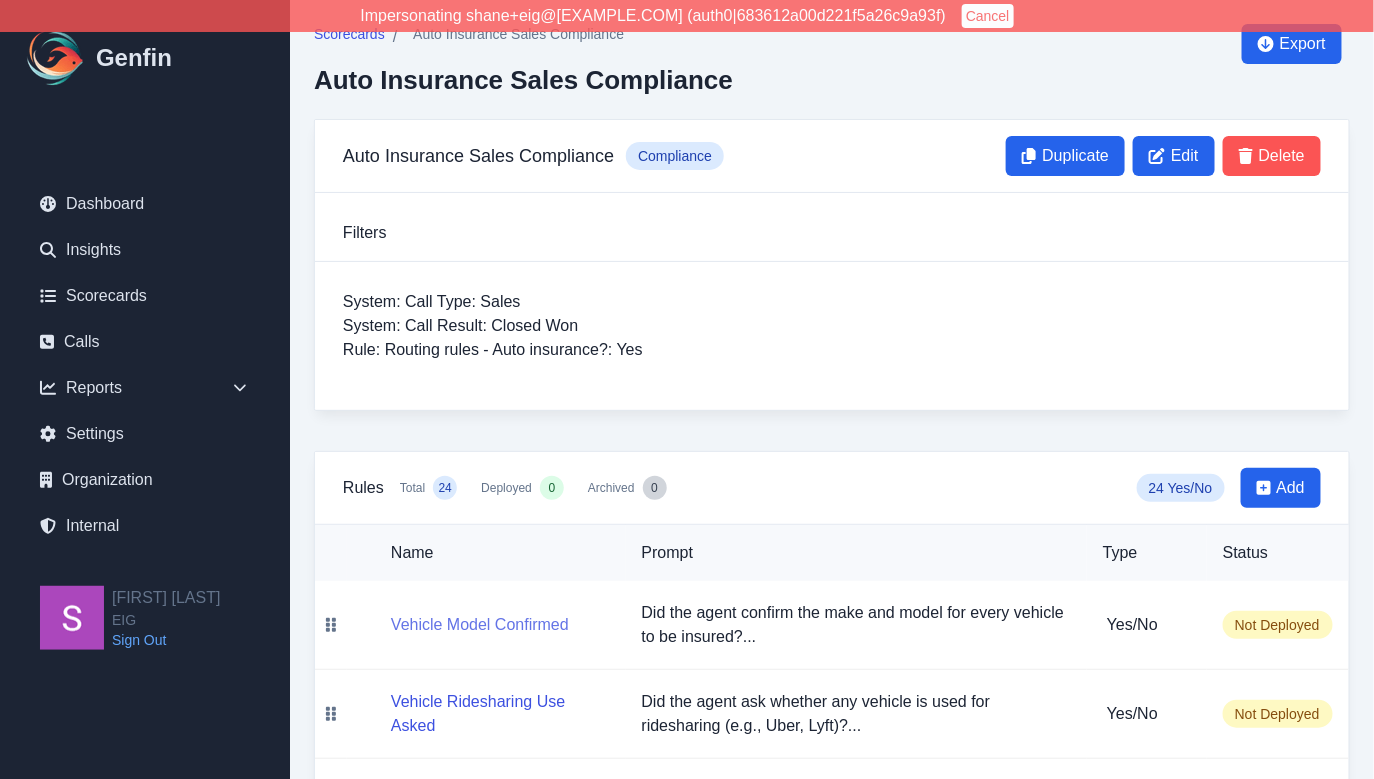click on "Vehicle Model Confirmed" at bounding box center [480, 625] 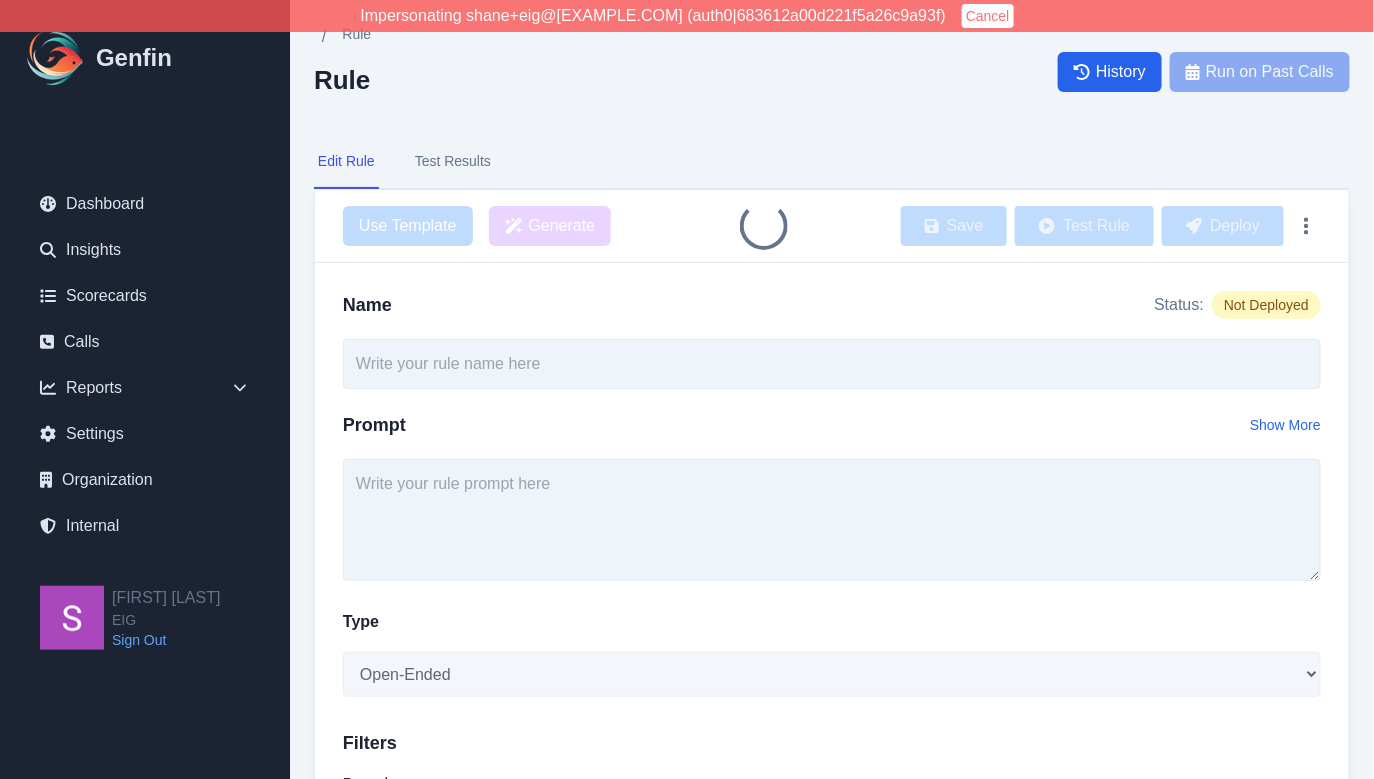type on "Vehicle Model Confirmed" 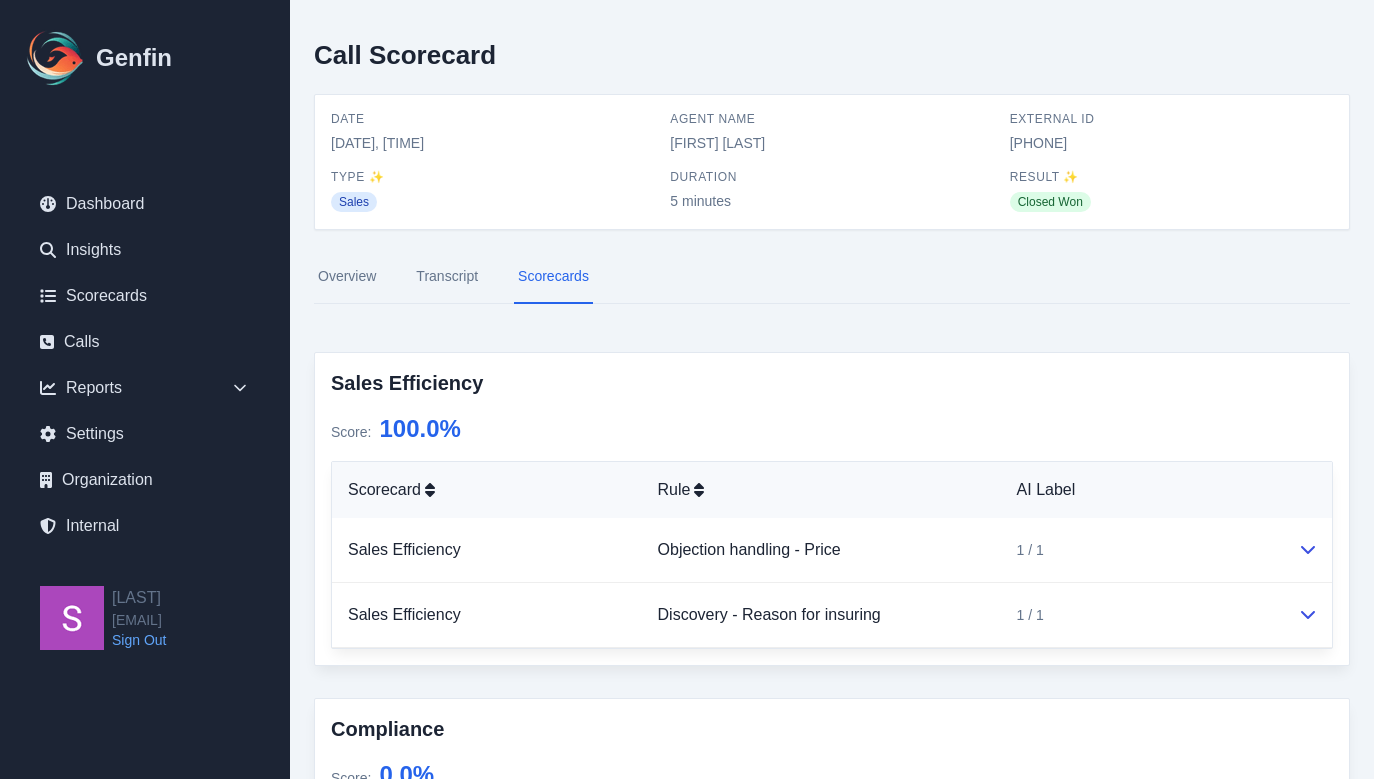 scroll, scrollTop: 780, scrollLeft: 0, axis: vertical 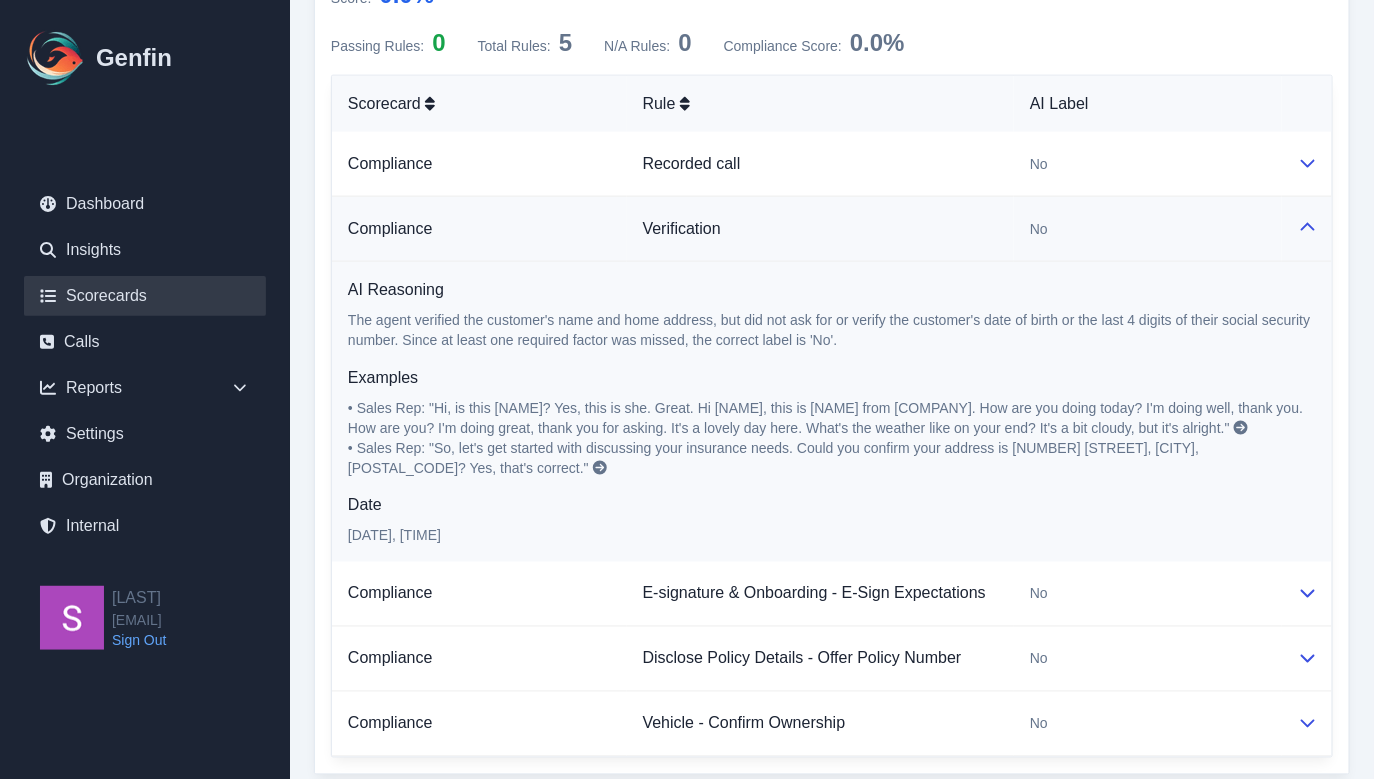 click on "Scorecards" at bounding box center [145, 296] 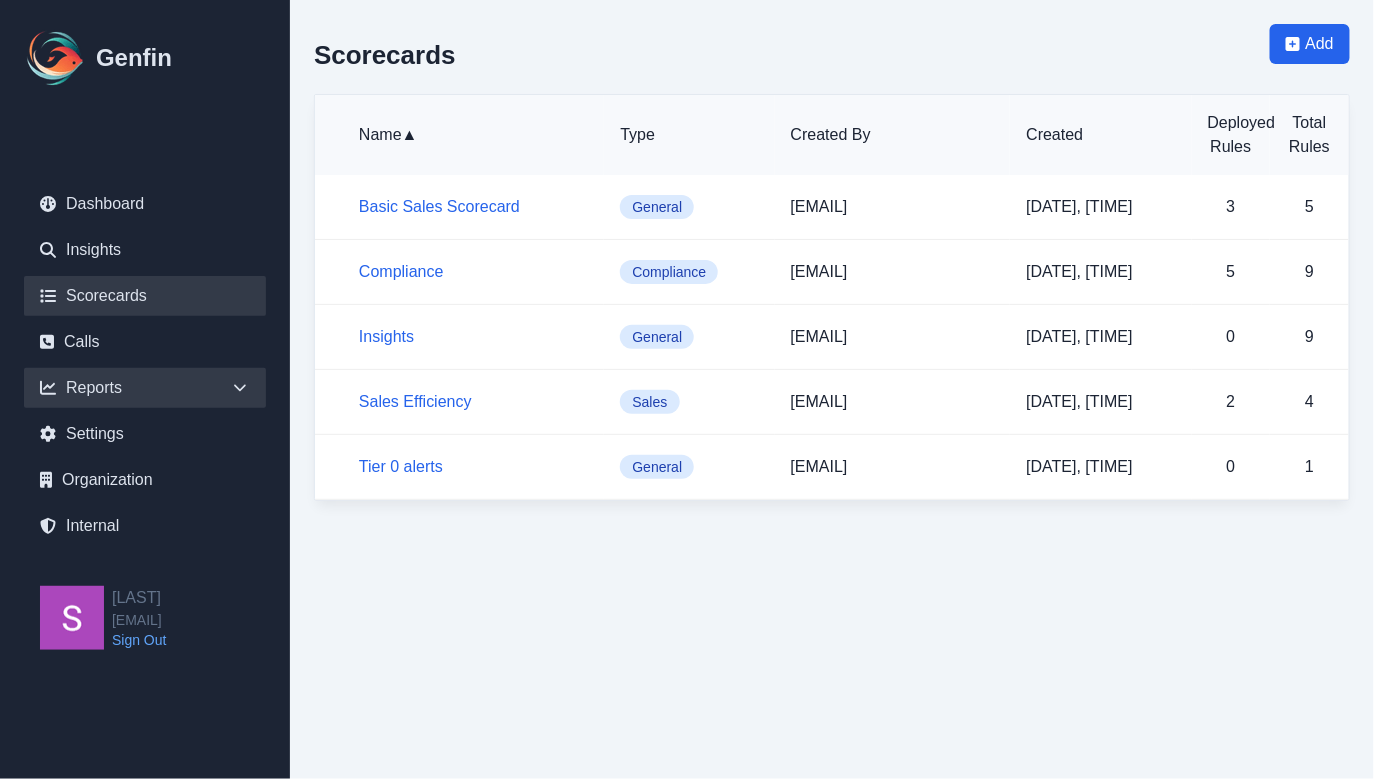 click 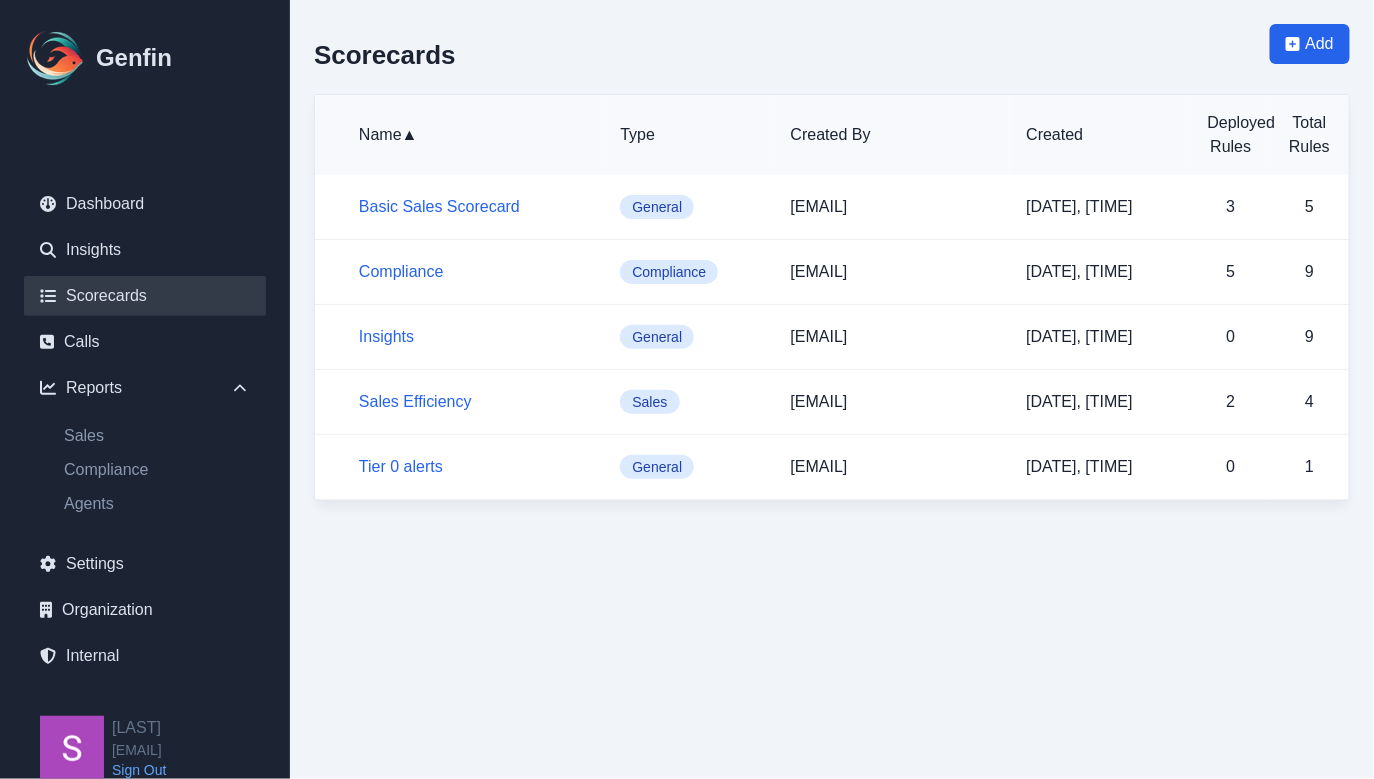 scroll, scrollTop: 0, scrollLeft: 0, axis: both 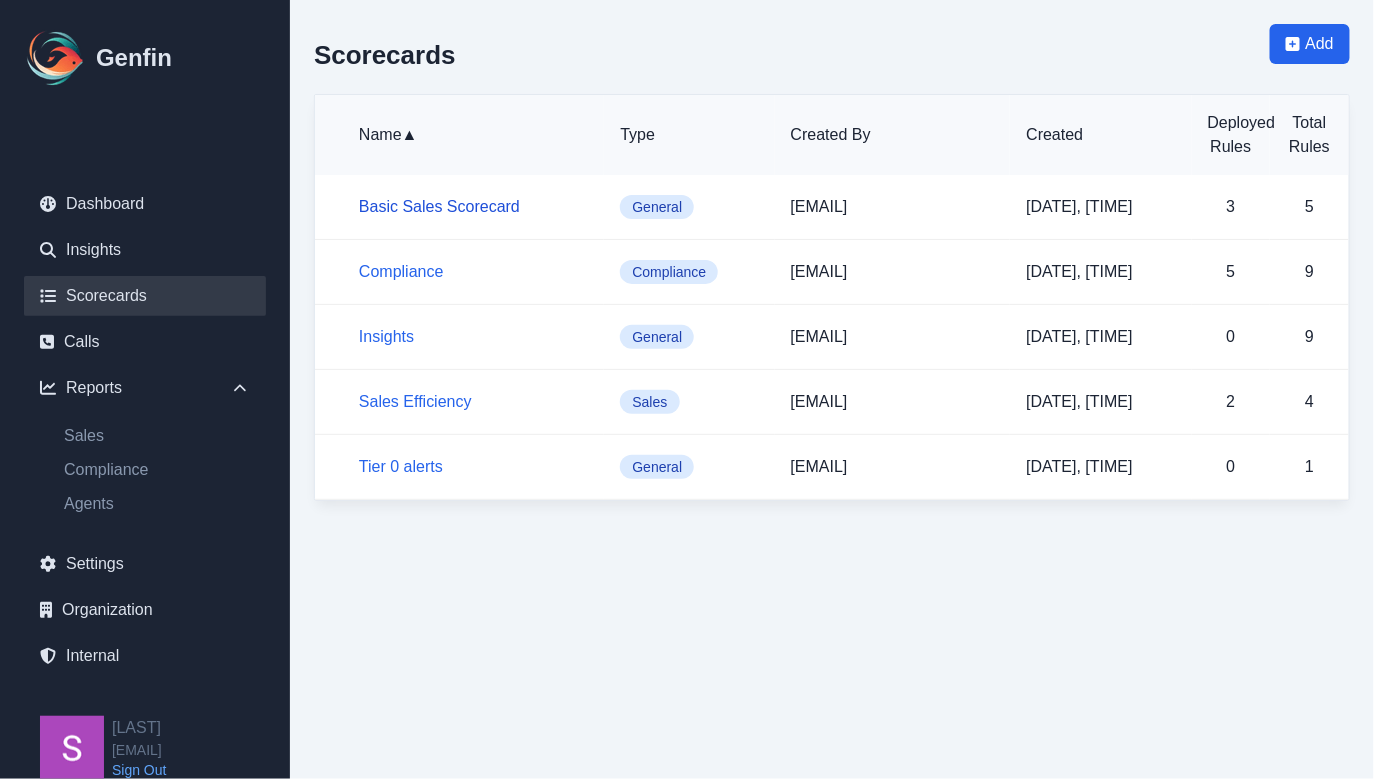 click on "Basic Sales Scorecard" at bounding box center (439, 206) 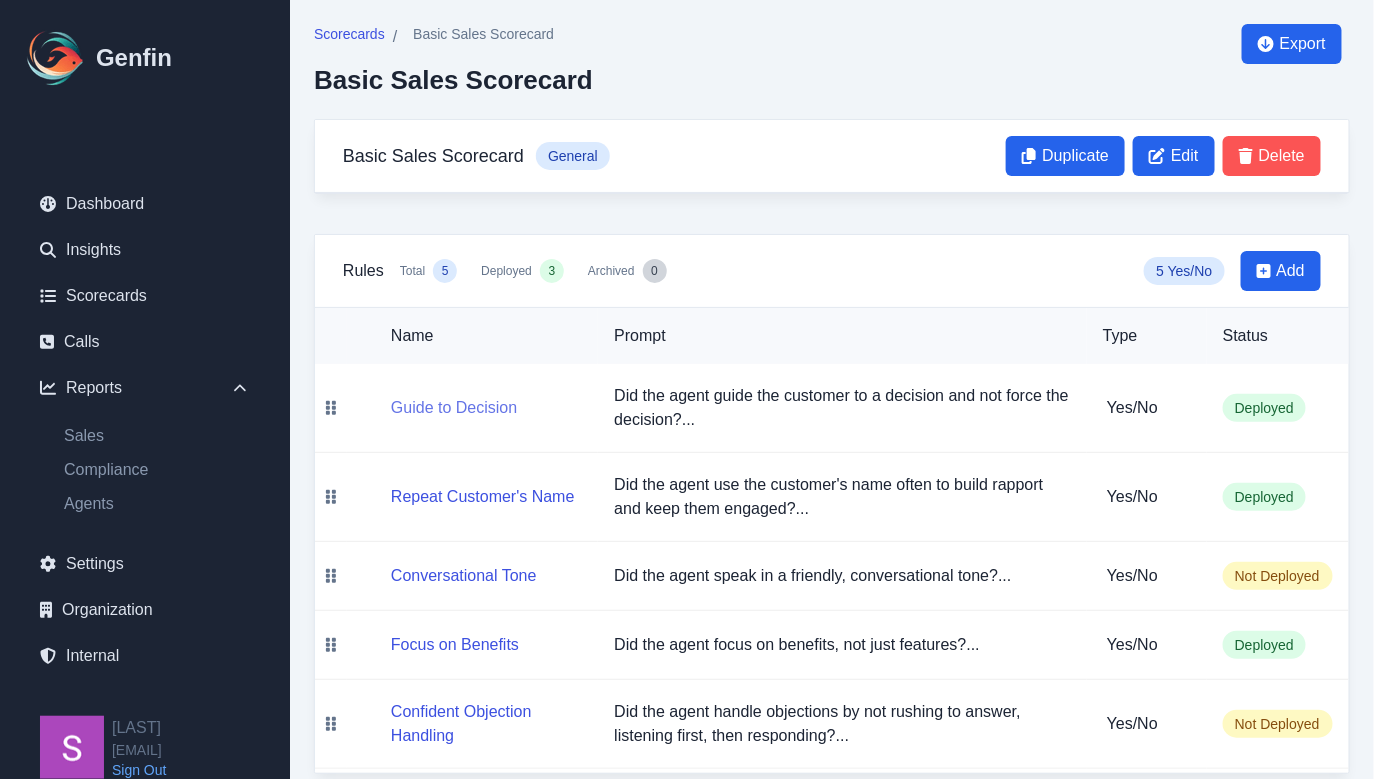 click on "Guide to Decision" at bounding box center (454, 408) 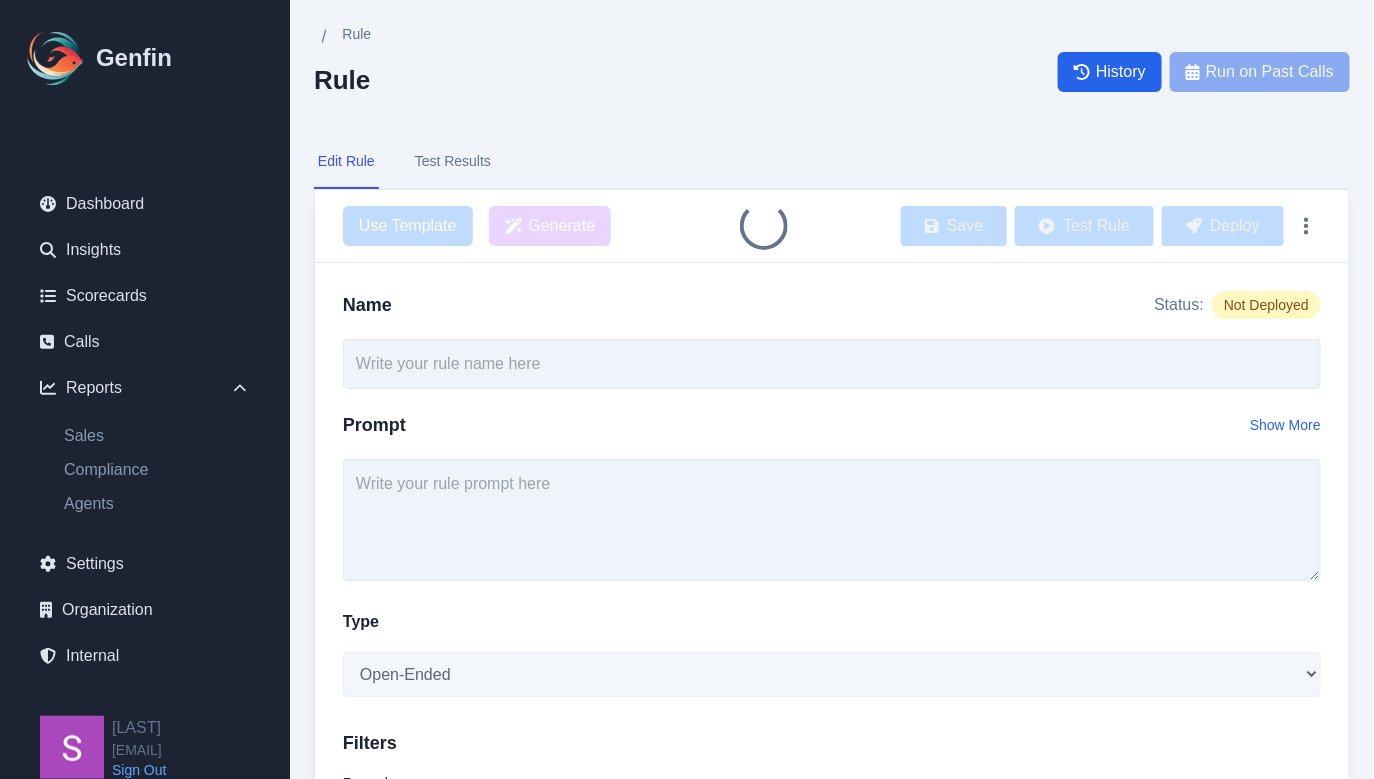type on "Guide to Decision" 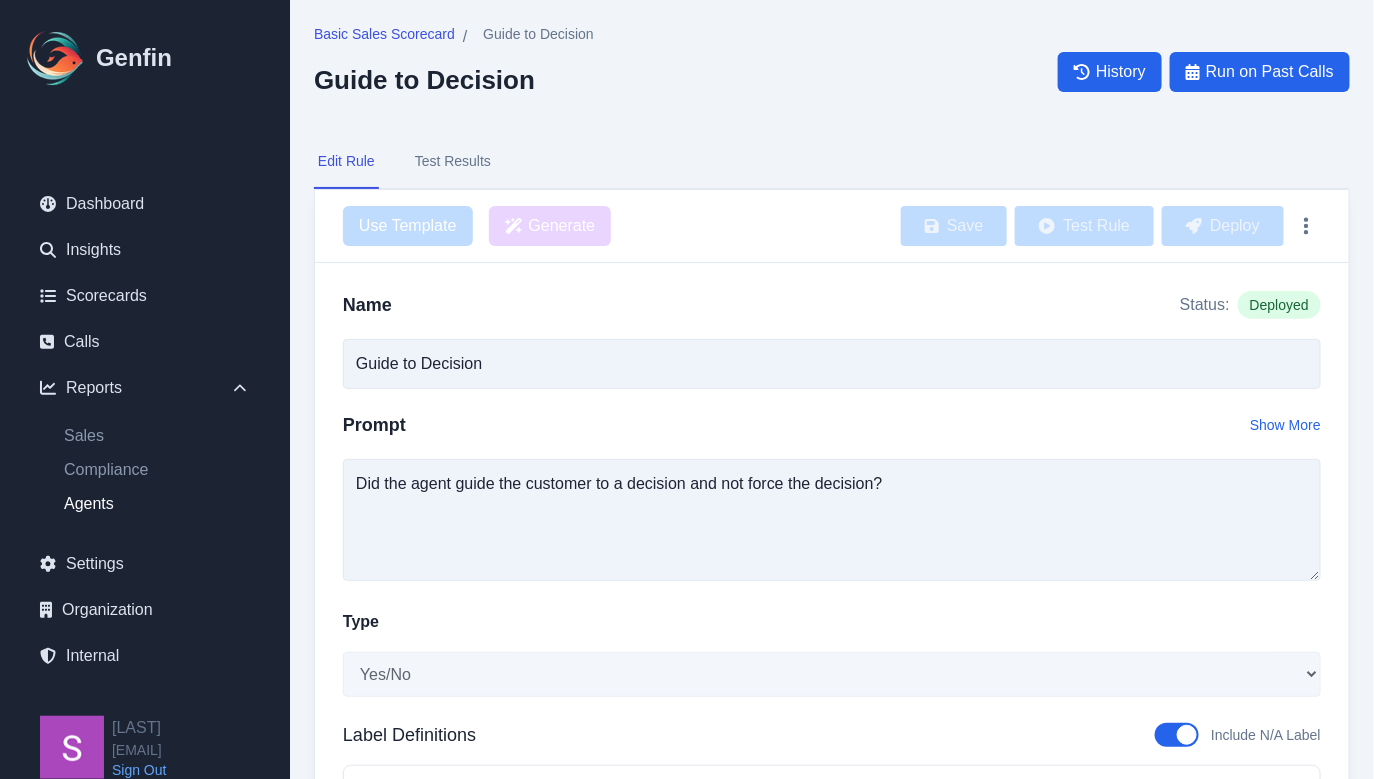 click on "Agents" at bounding box center (157, 504) 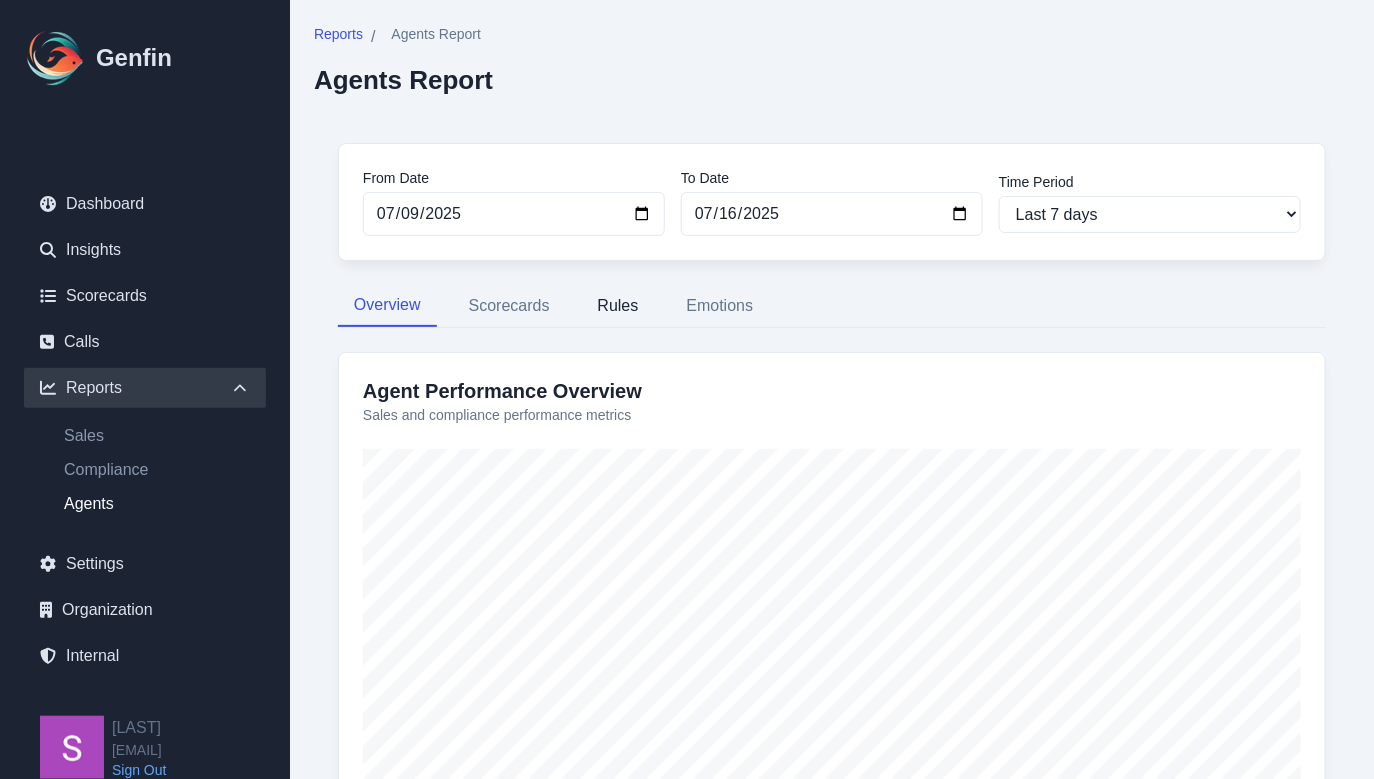 click on "Rules" at bounding box center (618, 306) 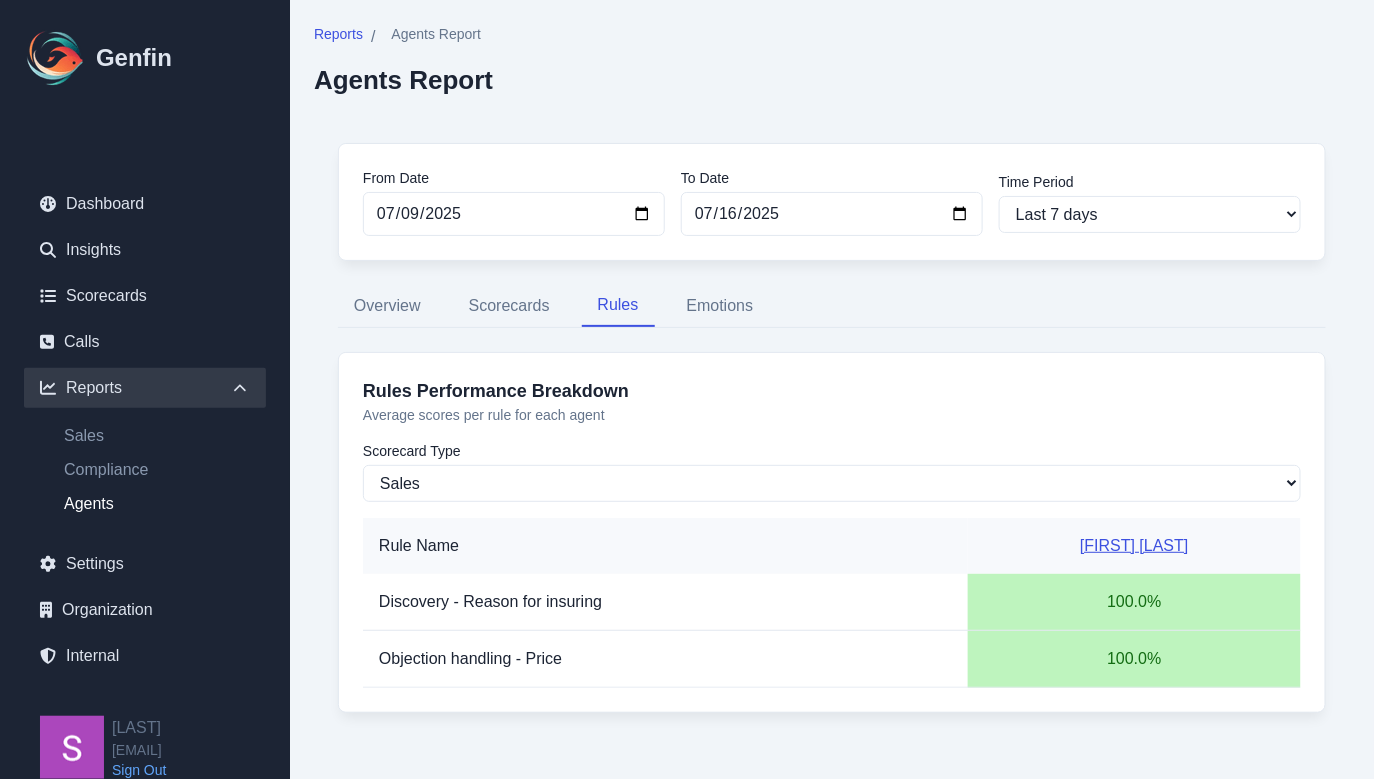 scroll, scrollTop: 6, scrollLeft: 0, axis: vertical 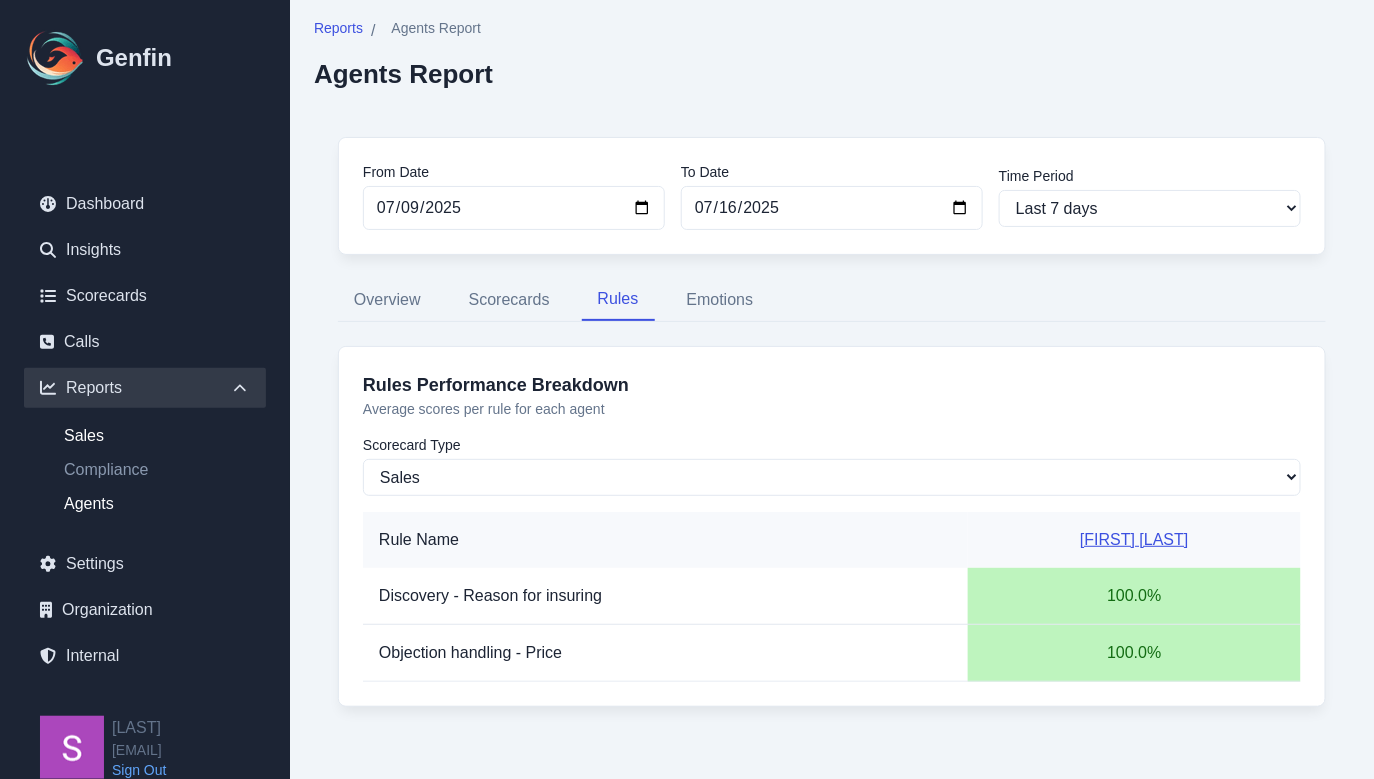 click on "Sales" at bounding box center [157, 436] 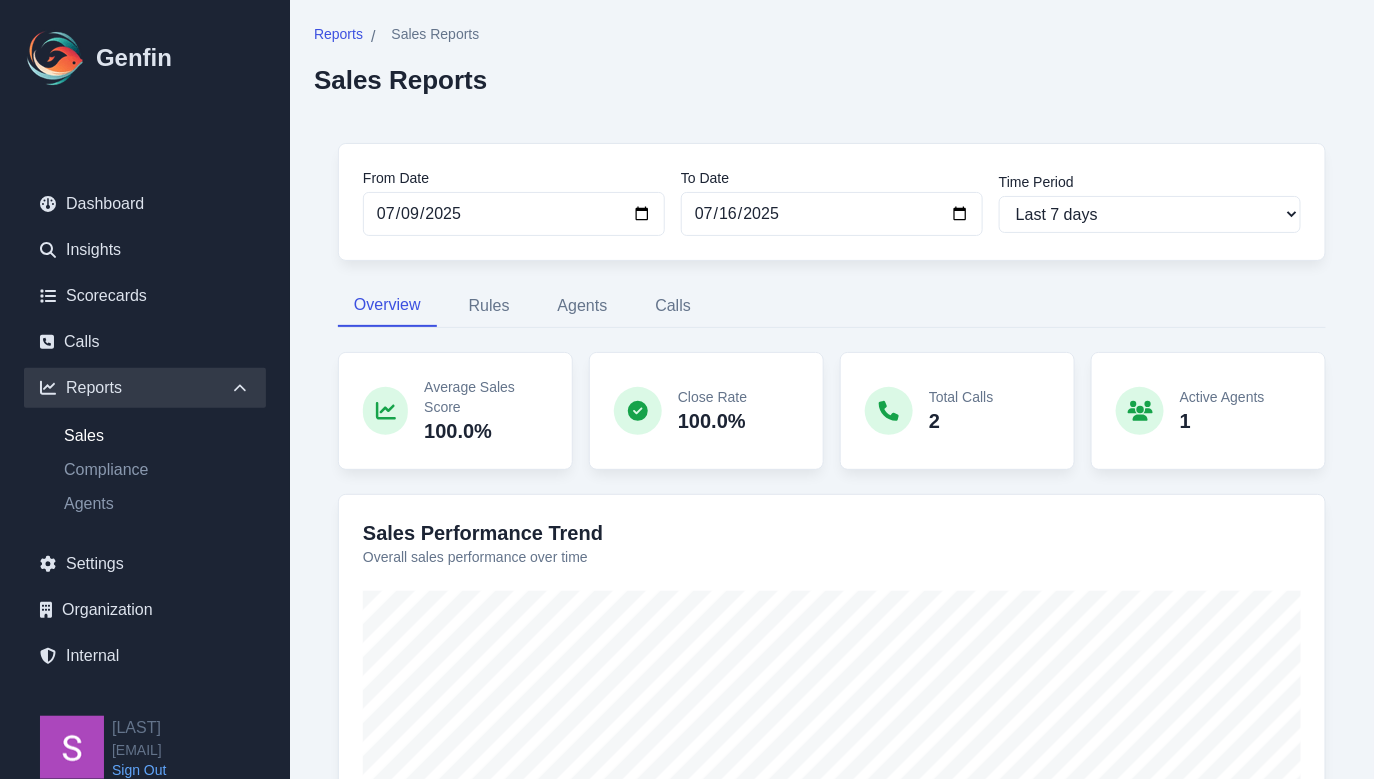 scroll, scrollTop: 15, scrollLeft: 0, axis: vertical 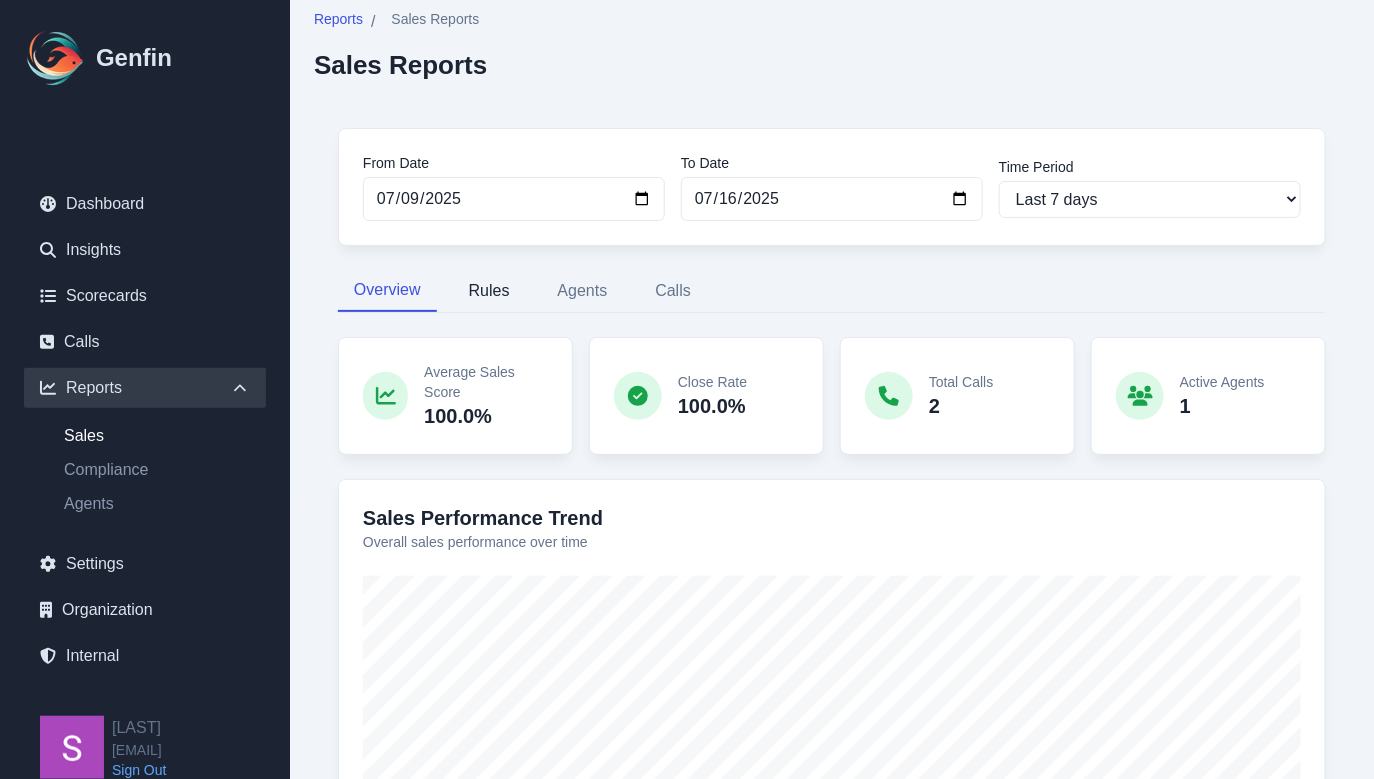 click on "Rules" at bounding box center (489, 291) 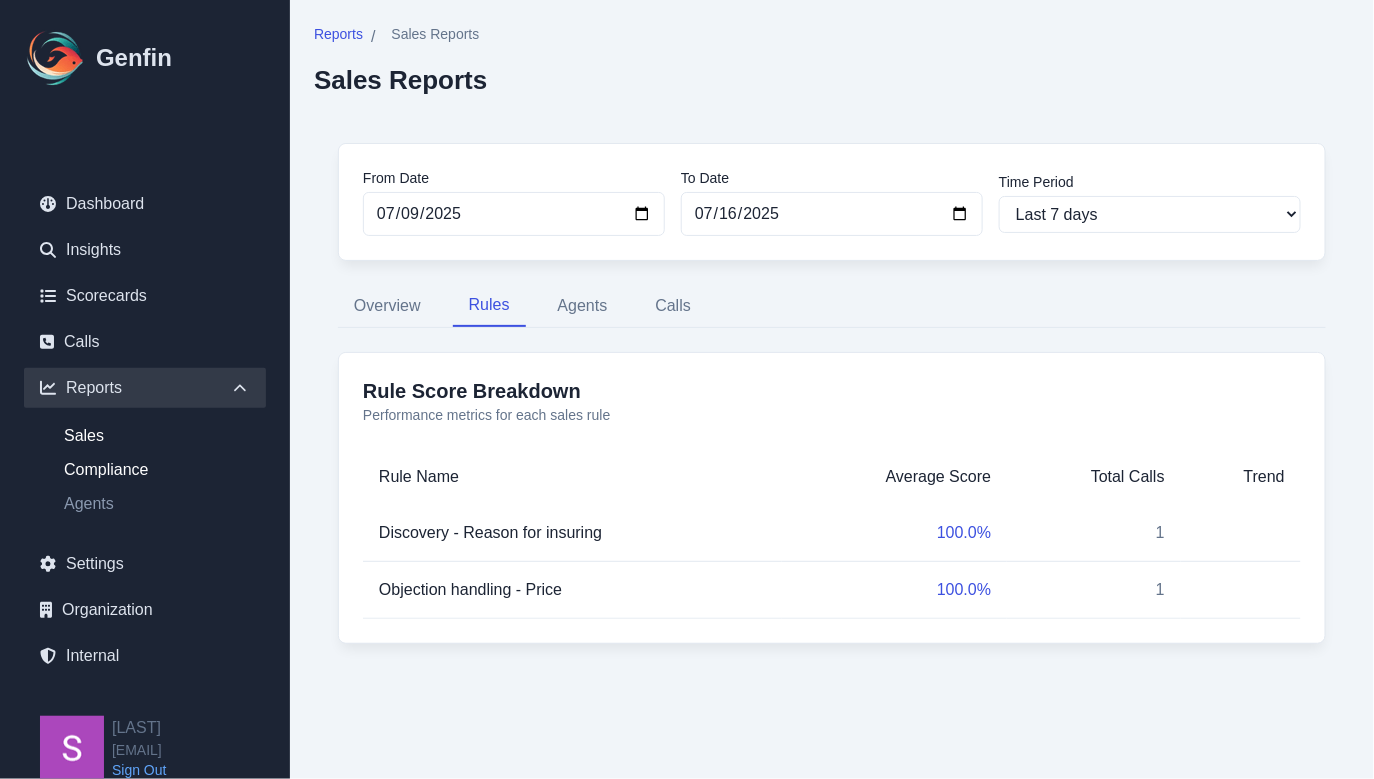 click on "Compliance" at bounding box center [157, 470] 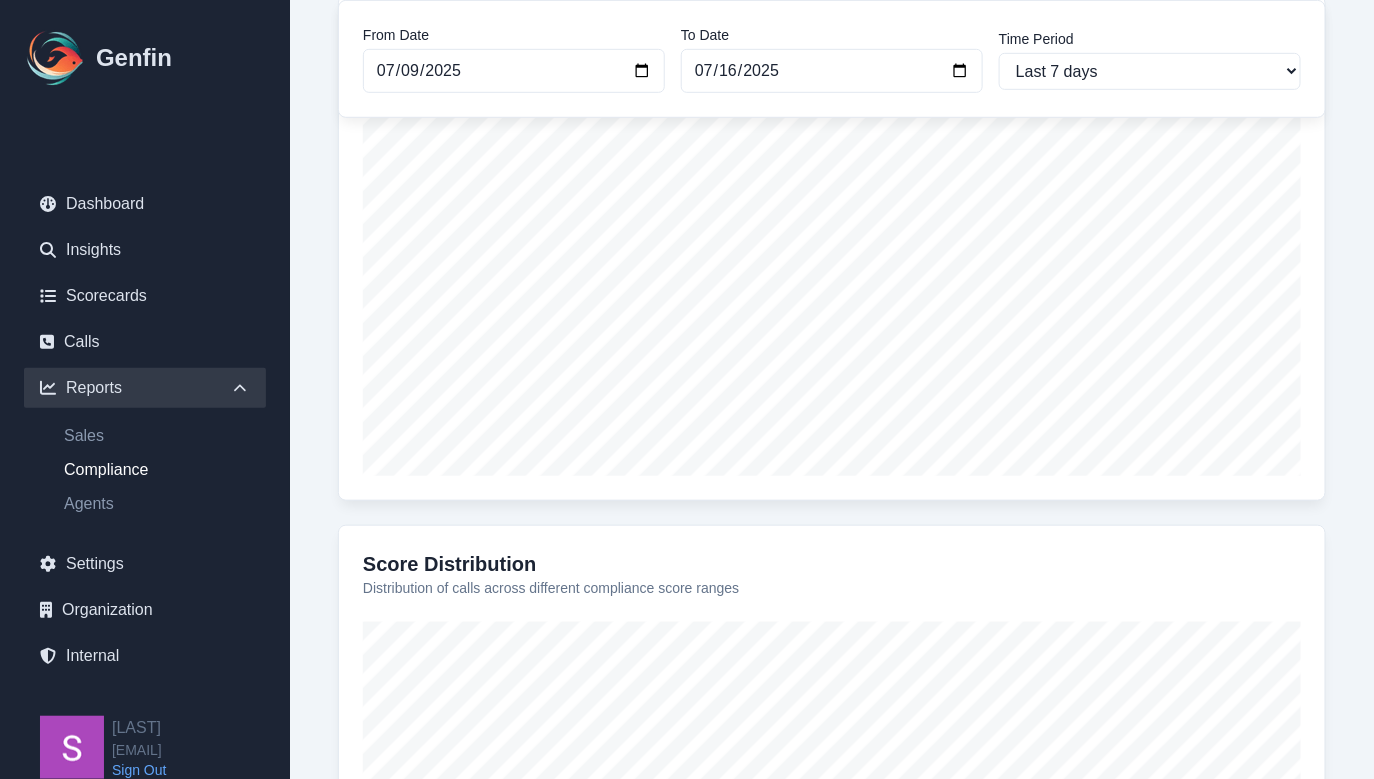 scroll, scrollTop: 0, scrollLeft: 0, axis: both 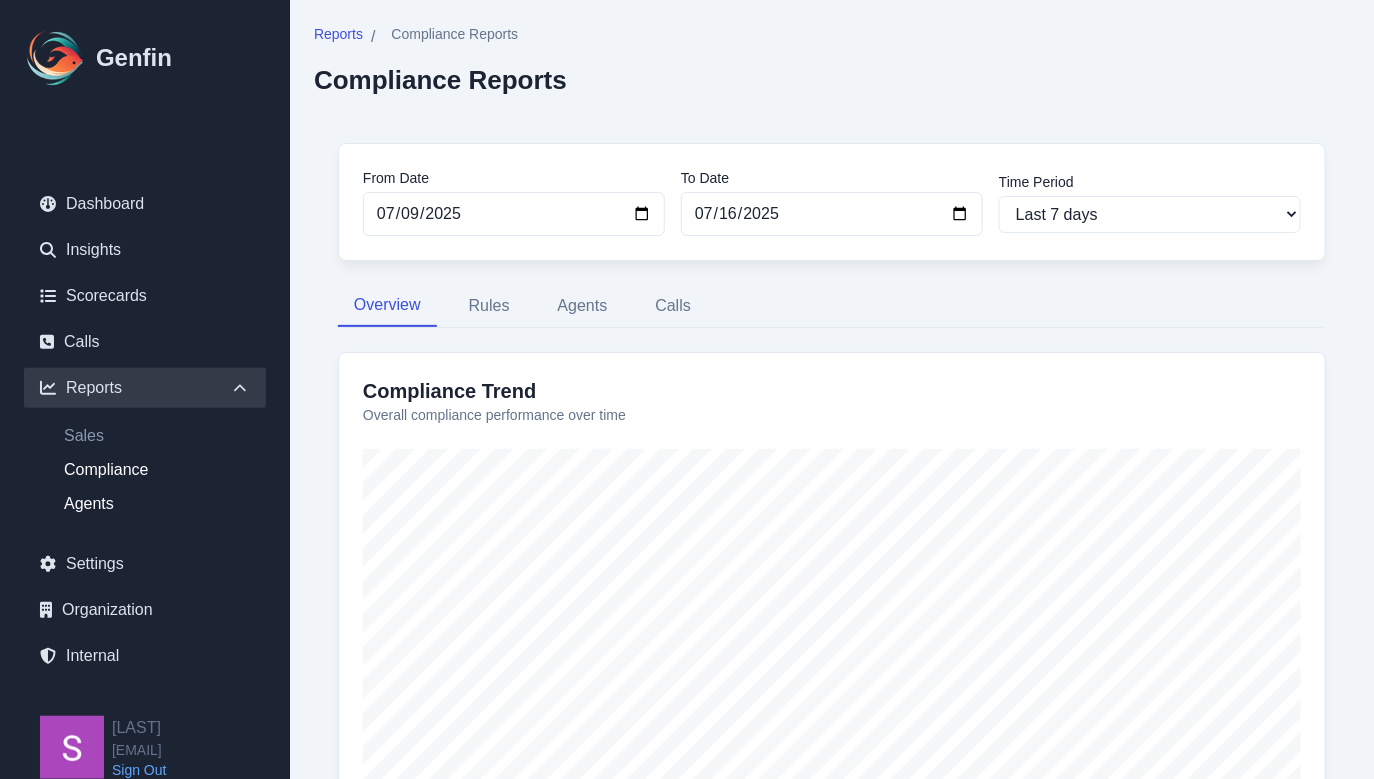 click on "Agents" at bounding box center [157, 504] 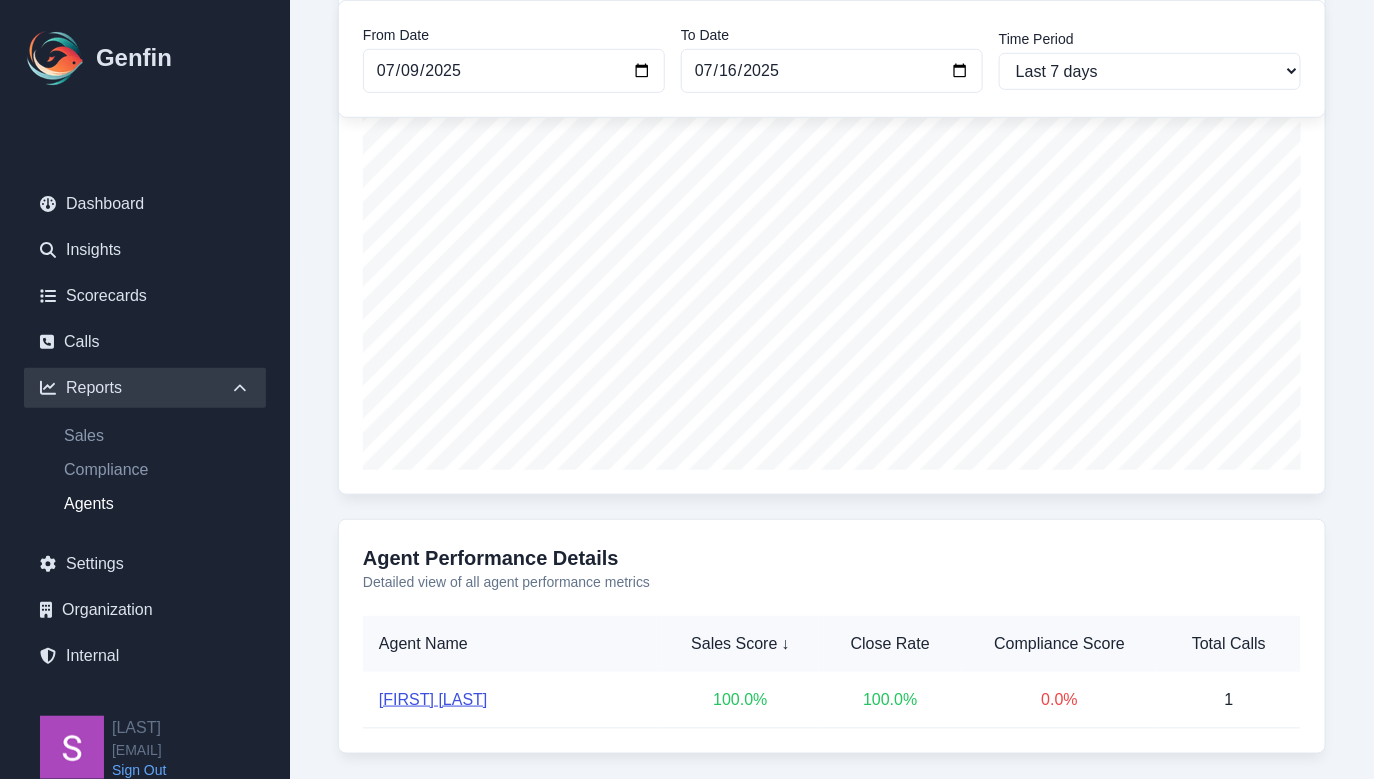 scroll, scrollTop: 400, scrollLeft: 0, axis: vertical 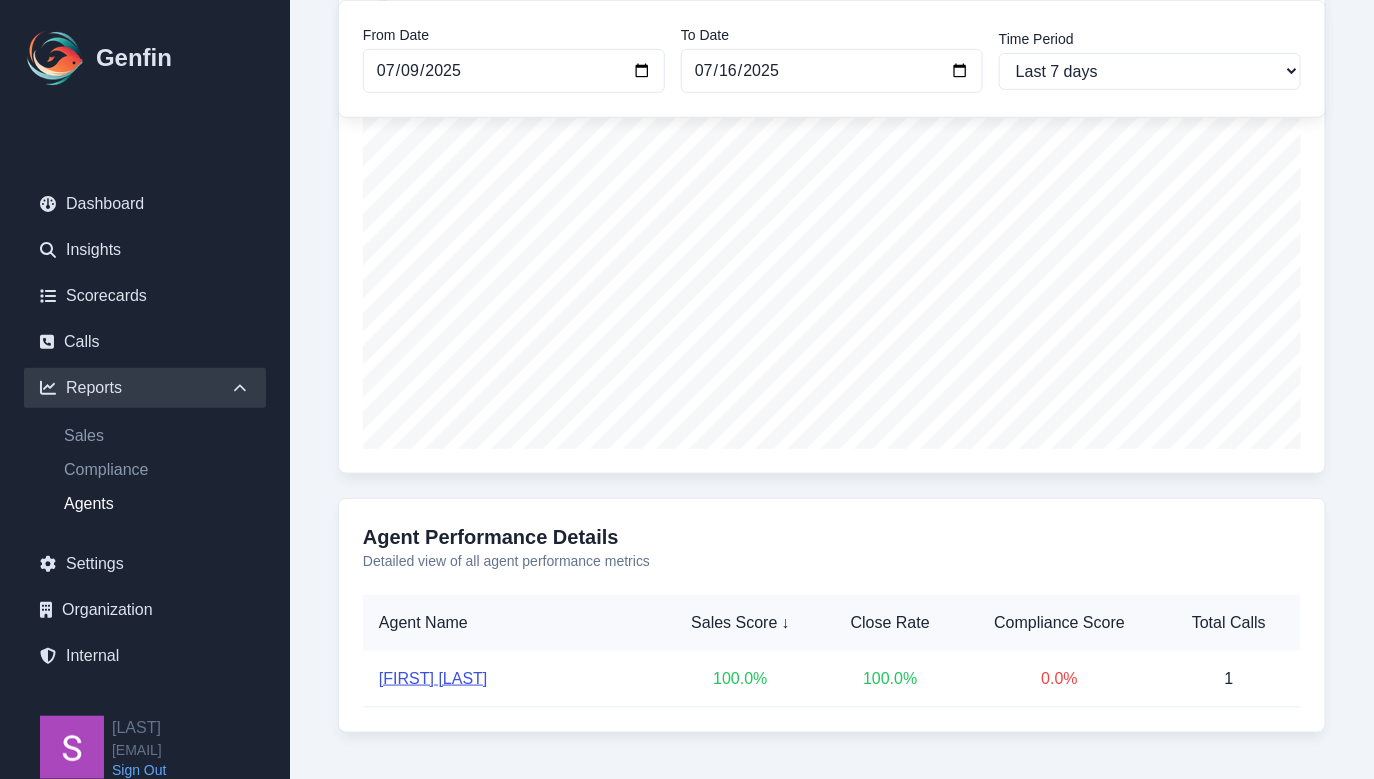 click on "Sarah Thompson" at bounding box center [433, 679] 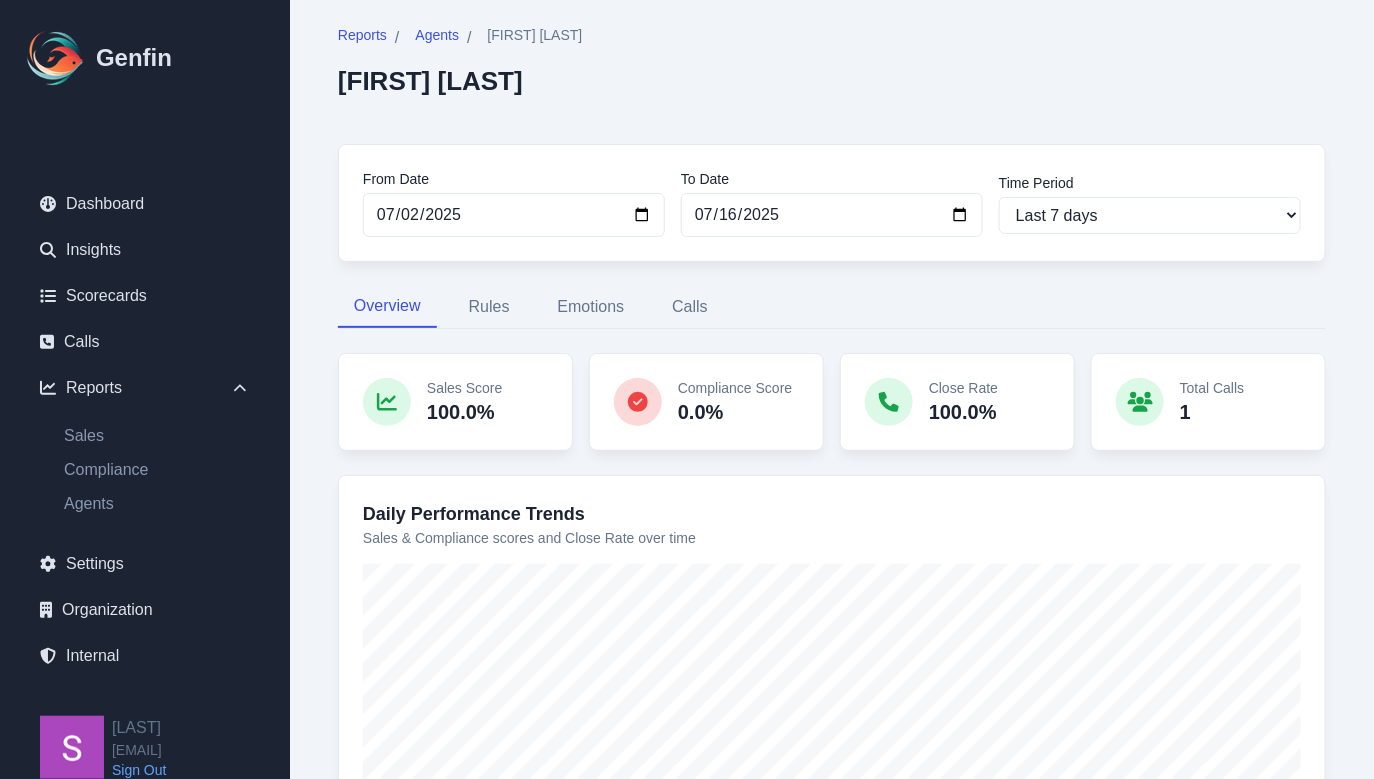 scroll, scrollTop: 0, scrollLeft: 0, axis: both 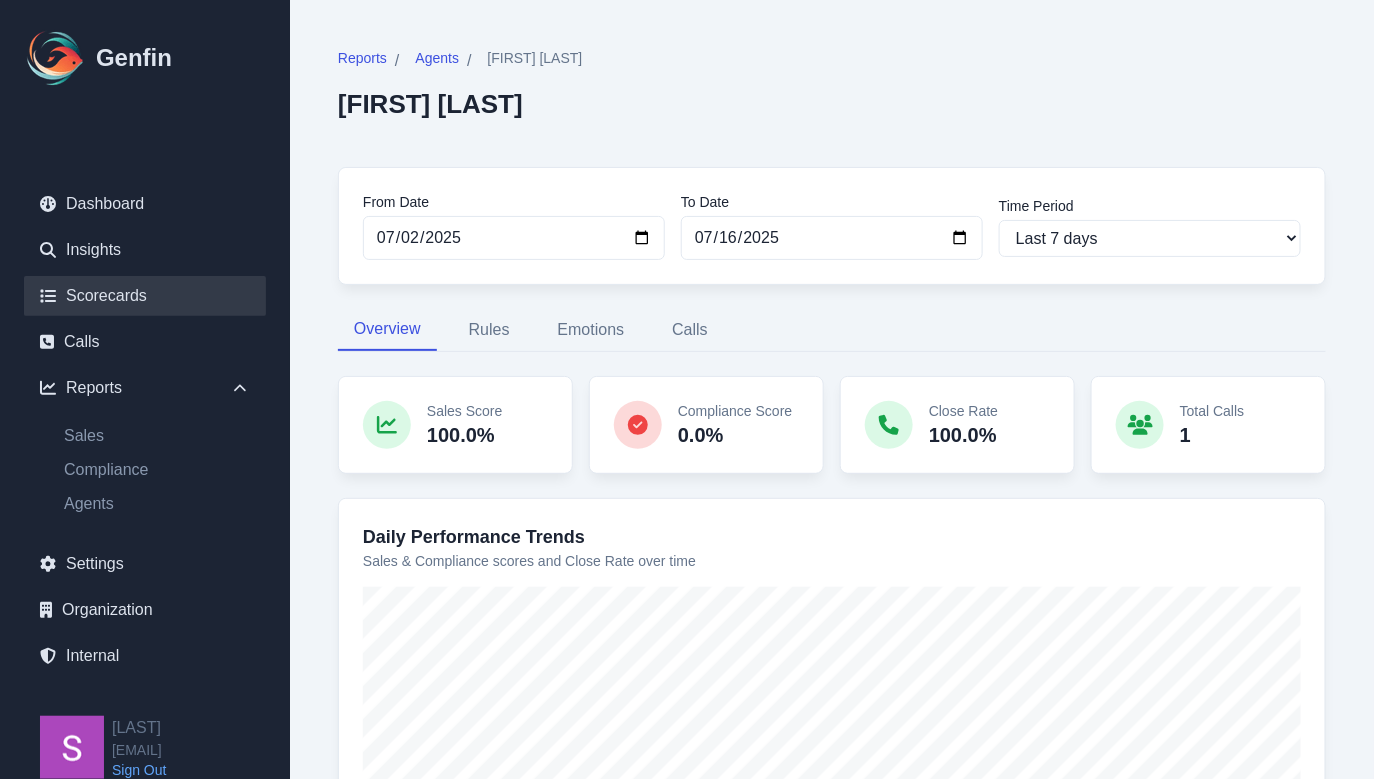 click on "Scorecards" at bounding box center (145, 296) 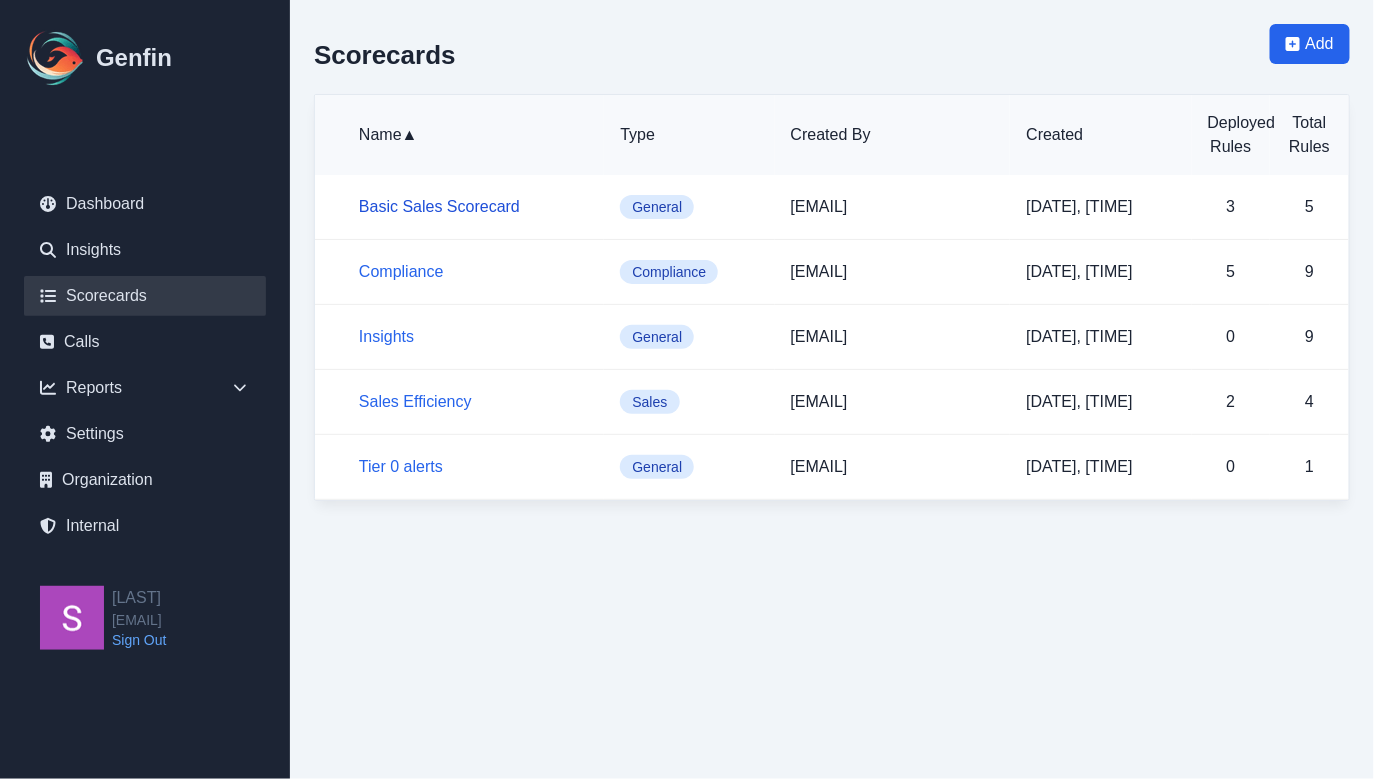 click on "Basic Sales Scorecard" at bounding box center [439, 206] 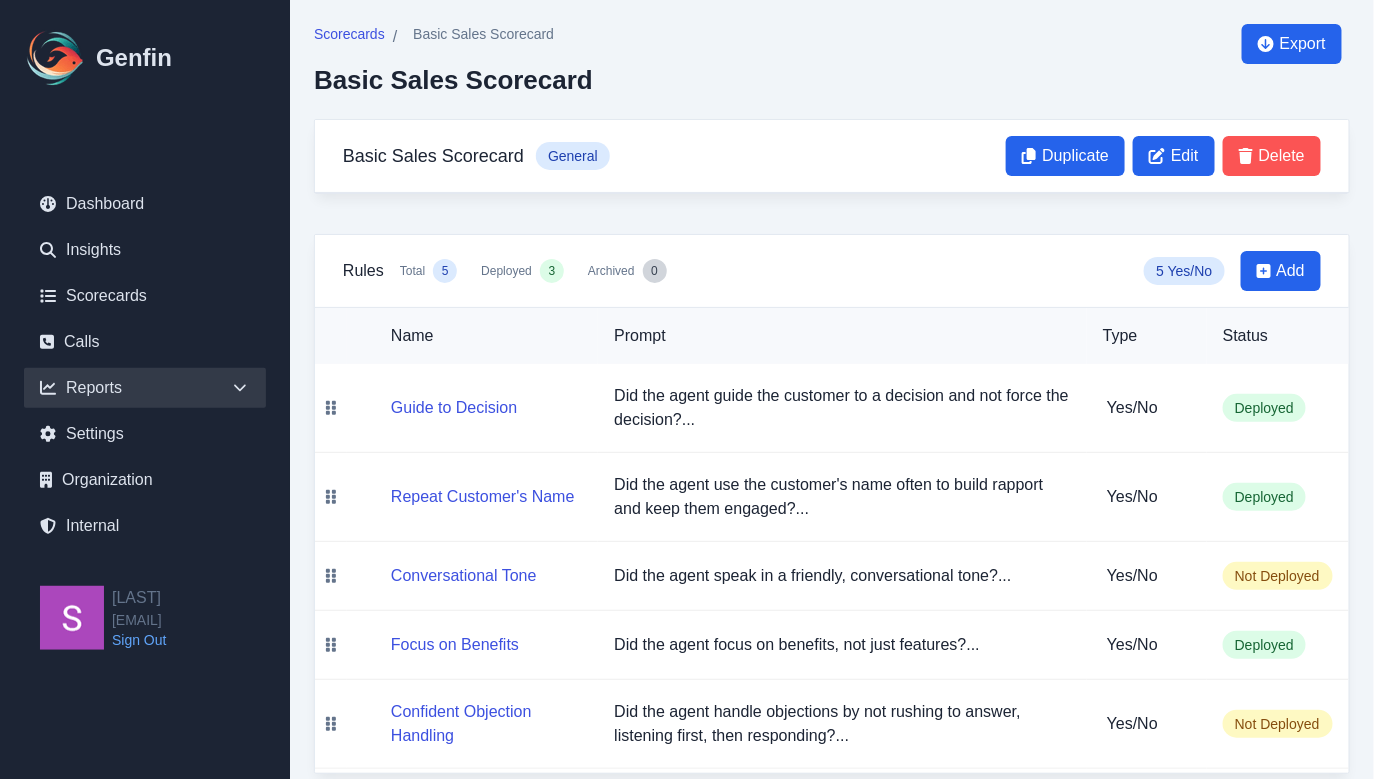 click 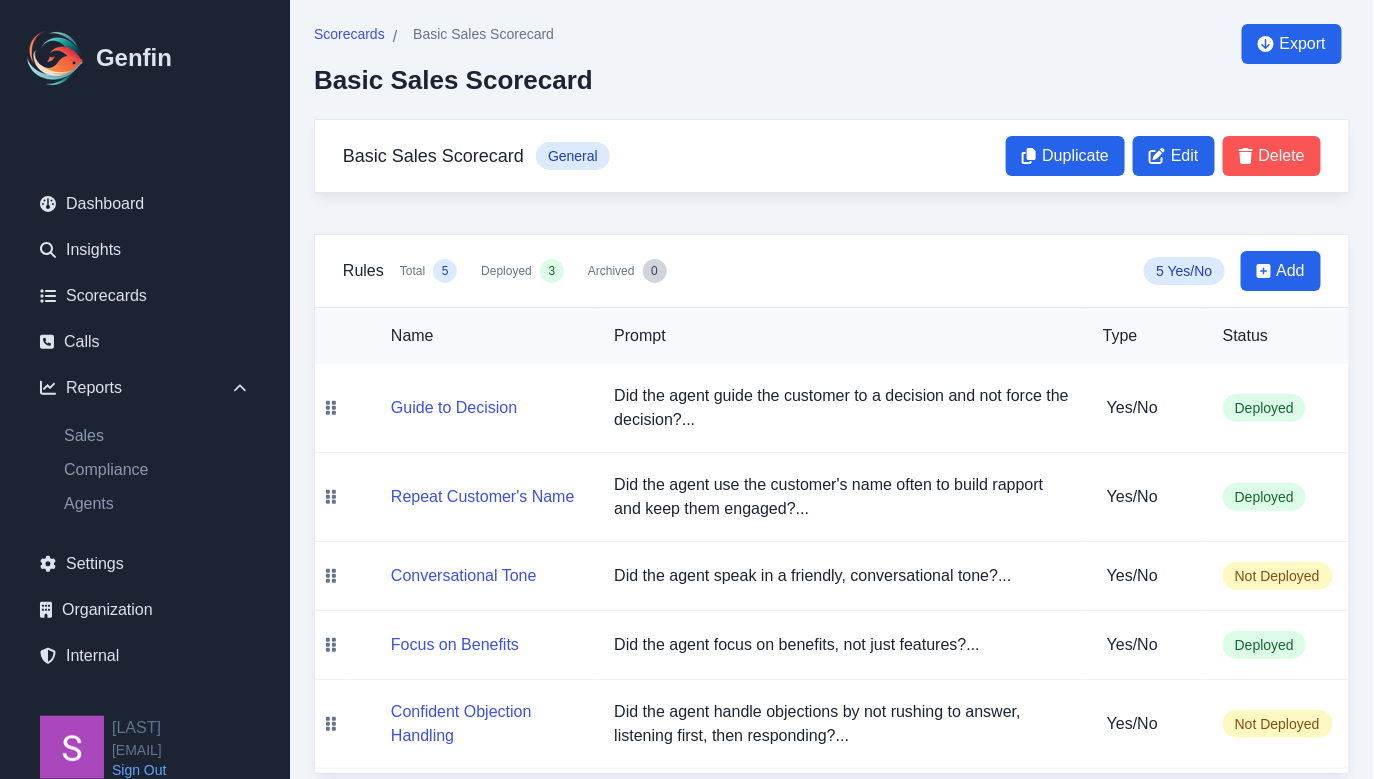 click on "Scorecards / Basic Sales Scorecard Basic Sales Scorecard Export Basic Sales Scorecard General Duplicate Edit Delete Rules Total 5 Deployed 3 Archived 0 5 Yes/No Add Name Prompt Type Status Guide to Decision Did the agent guide the customer to a decision and not force the decision?... Yes/No Deployed Repeat Customer's Name Did the agent use the customer's name often to build rapport and keep them engaged?... Yes/No Deployed Conversational Tone Did the agent speak in a friendly, conversational tone?... Yes/No Not Deployed Focus on Benefits Did the agent focus on benefits, not just features?... Yes/No Deployed Confident Objection Handling Did the agent handle objections by not rushing to answer, listening first, then responding?... Yes/No Not Deployed" at bounding box center (832, 399) 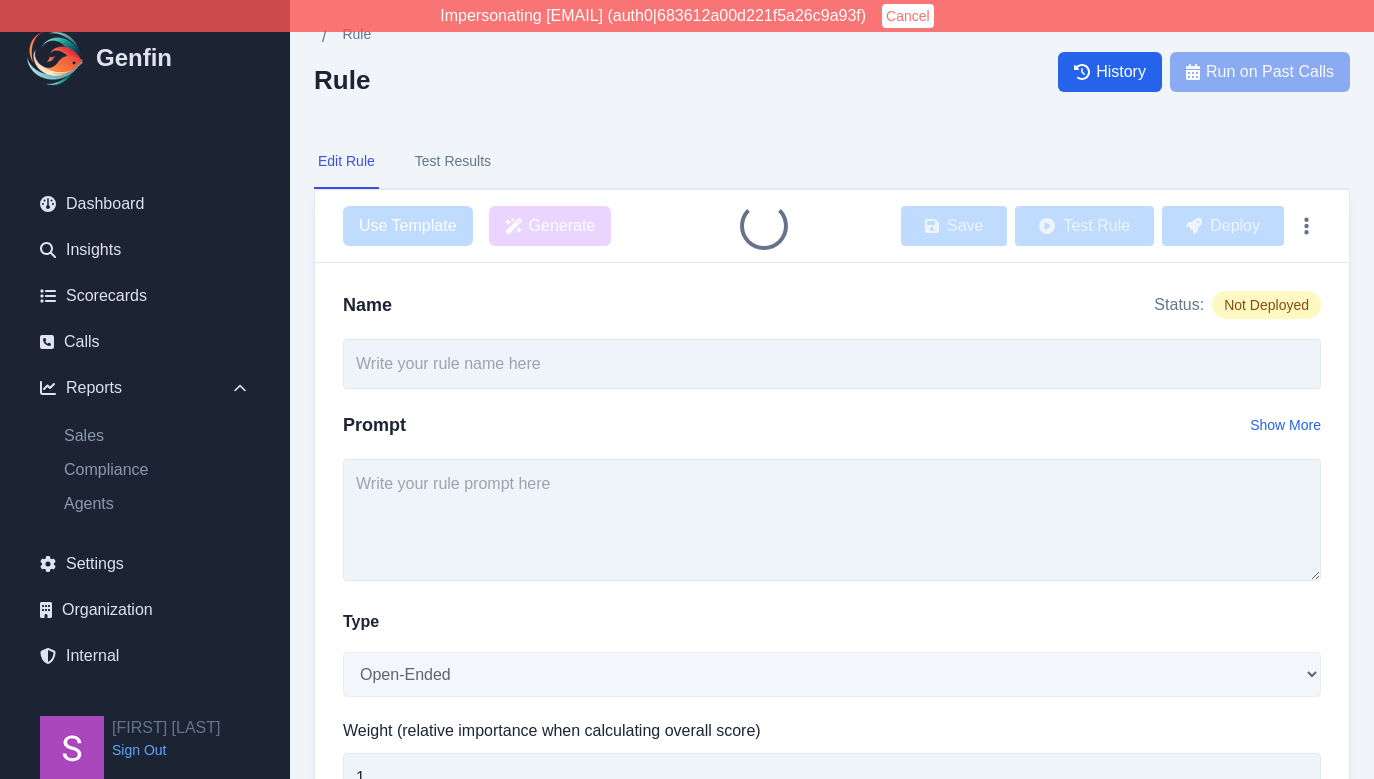 scroll, scrollTop: 0, scrollLeft: 0, axis: both 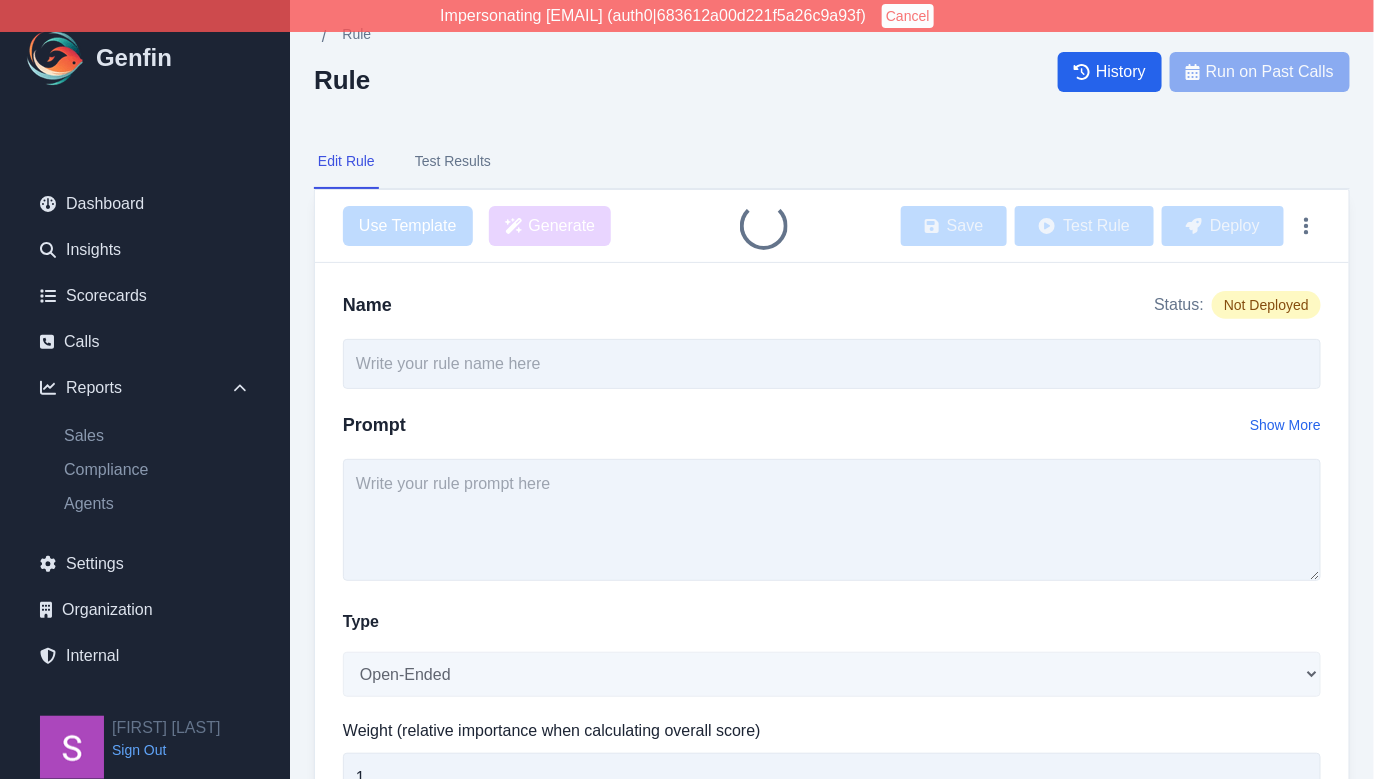 type on "Vehicle Model Confirmed" 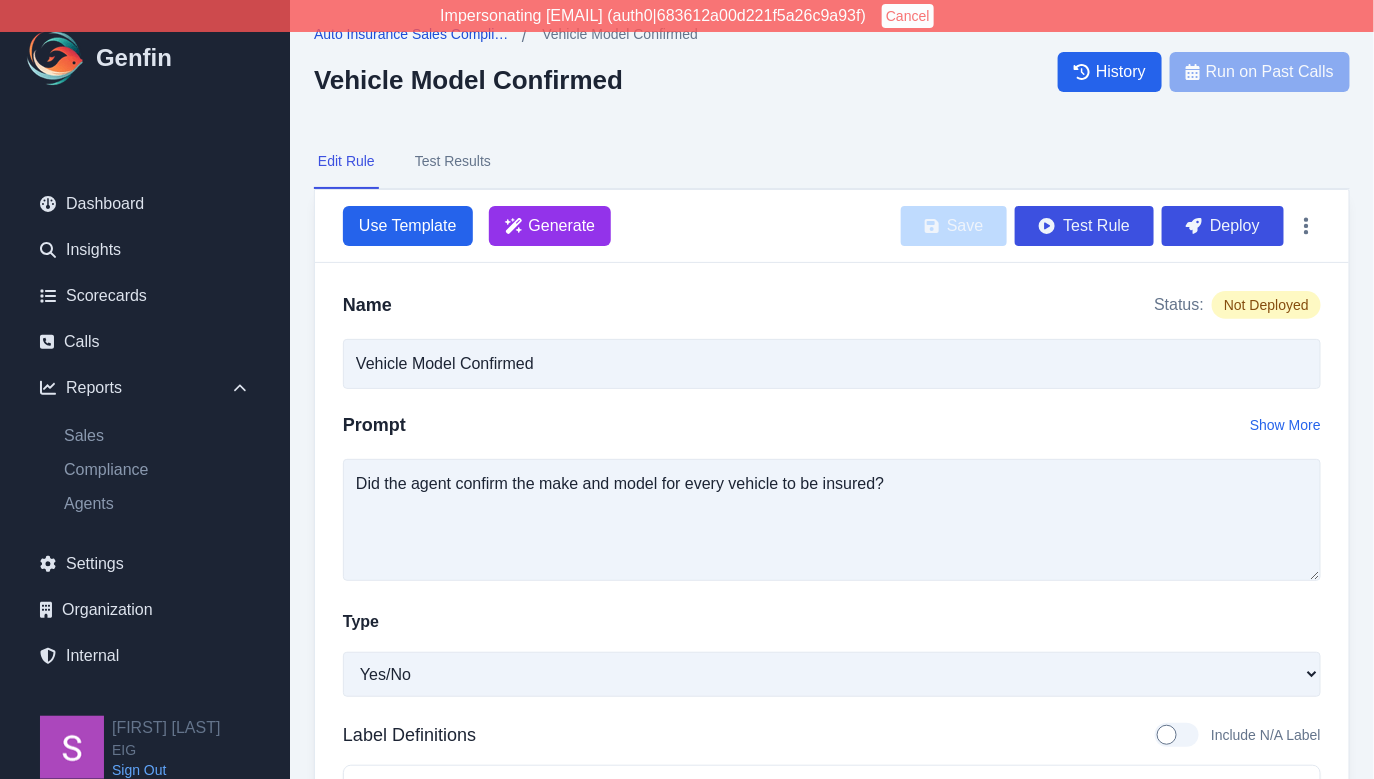 click on "Auto Insurance Sales Compliance" at bounding box center [414, 34] 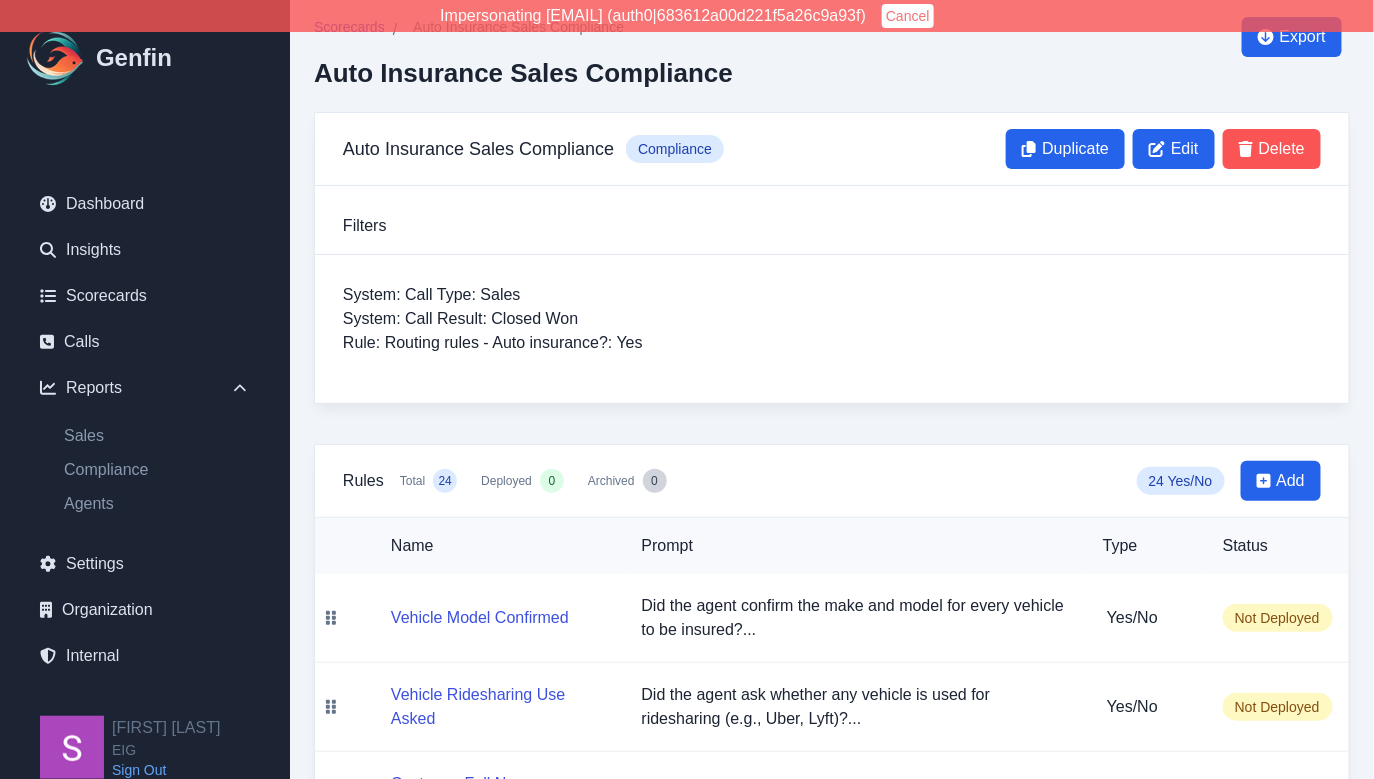scroll, scrollTop: 0, scrollLeft: 0, axis: both 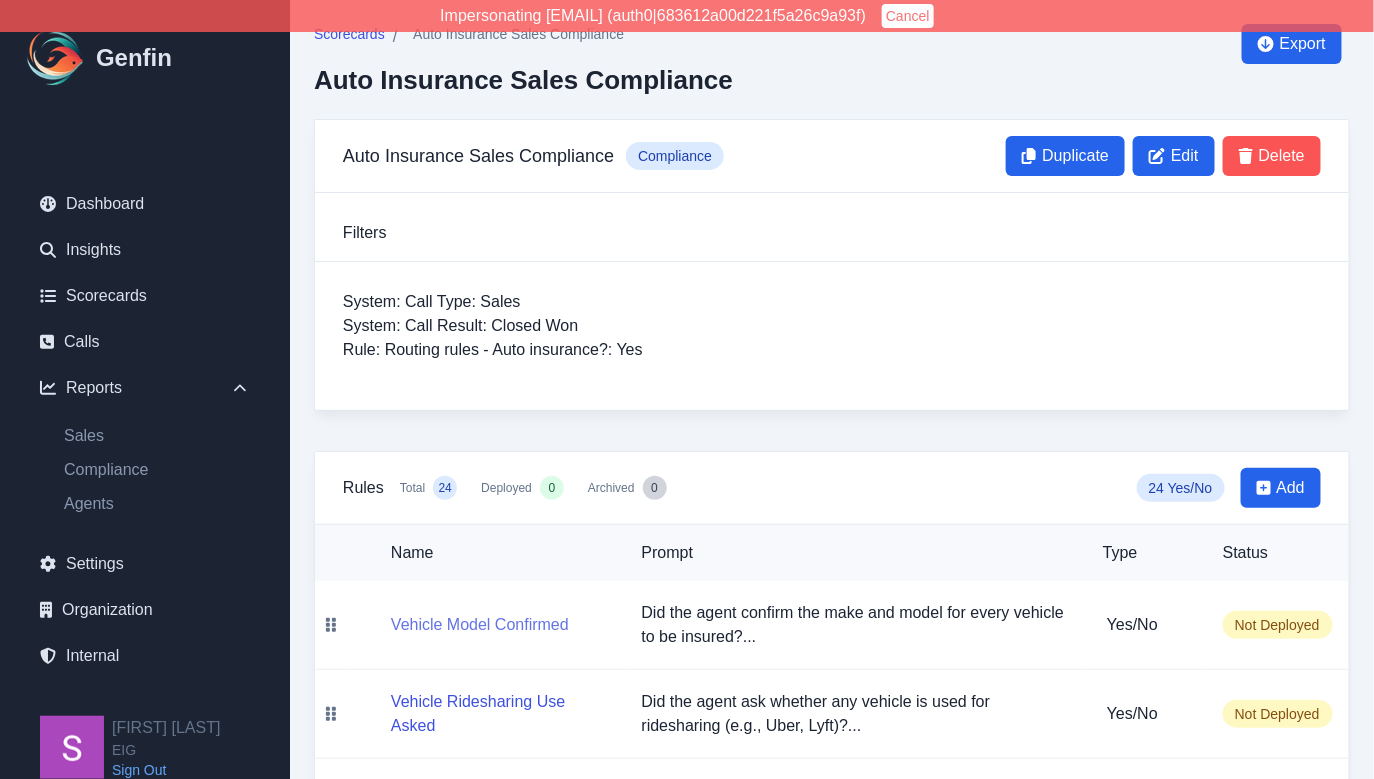 click on "Vehicle Model Confirmed" at bounding box center (480, 625) 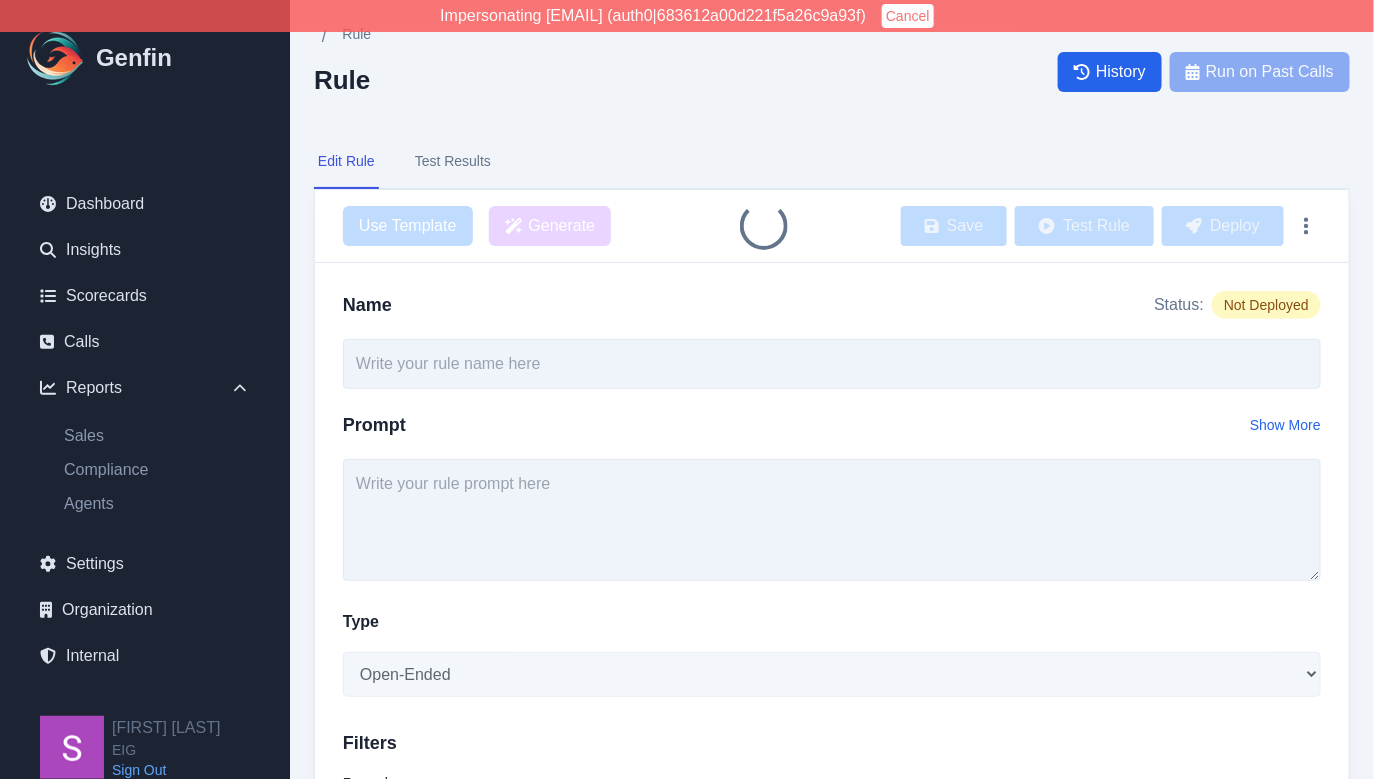 type on "Vehicle Model Confirmed" 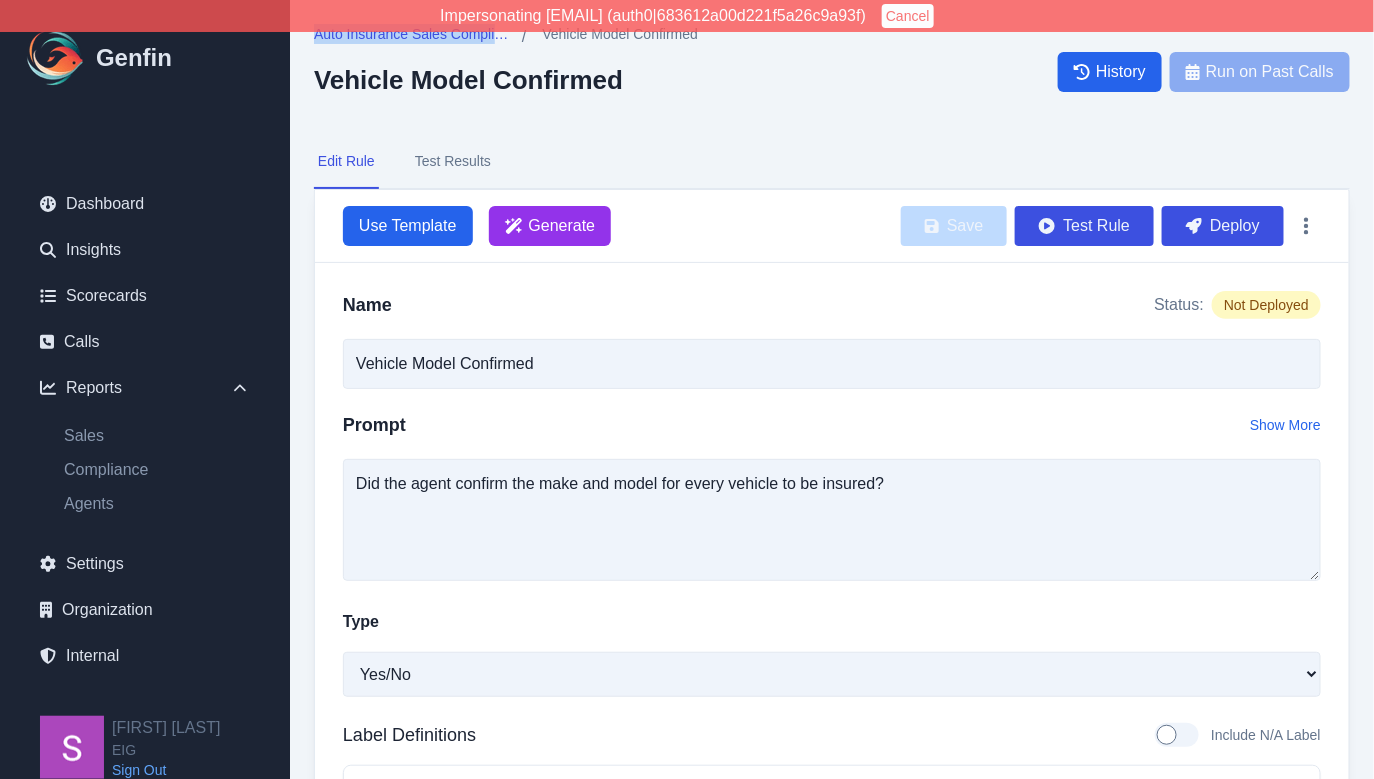 click on "Test Results" at bounding box center [453, 162] 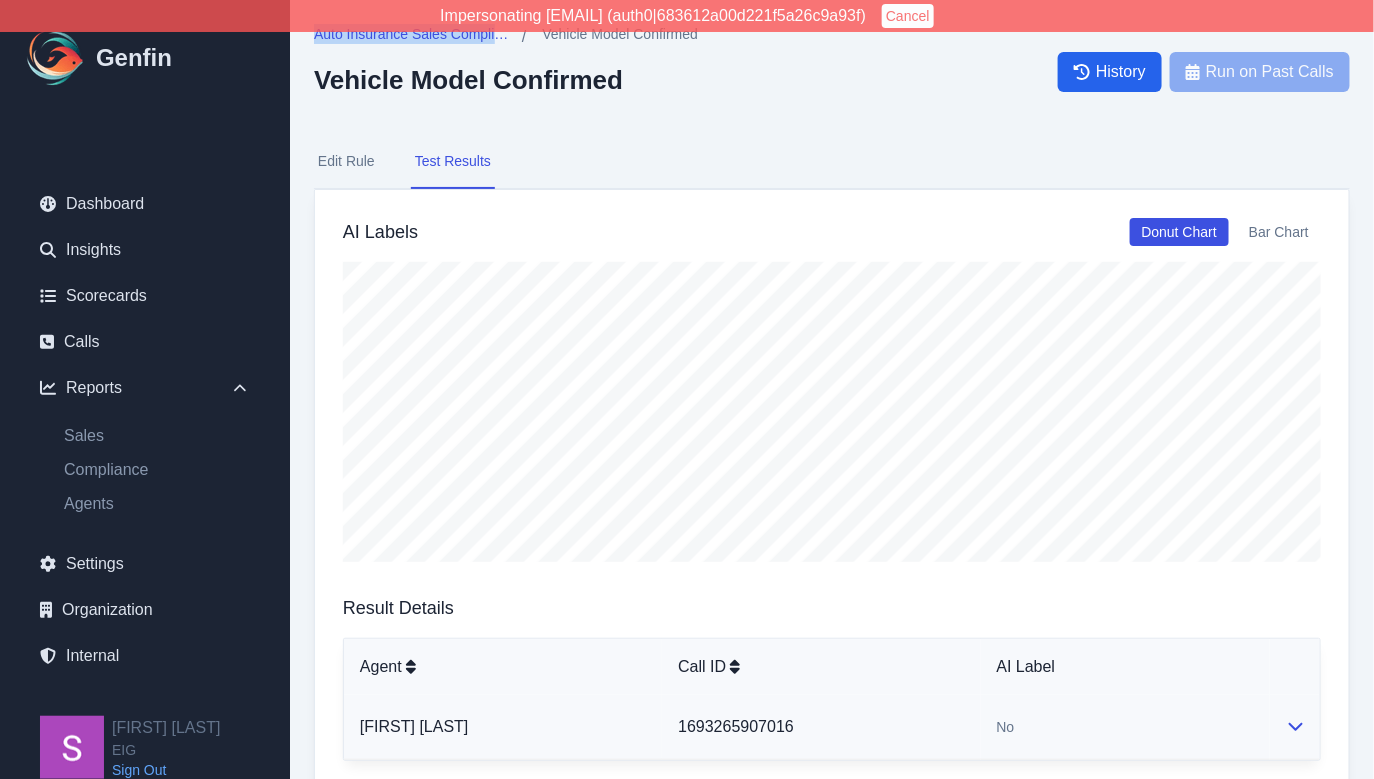 scroll, scrollTop: 24, scrollLeft: 0, axis: vertical 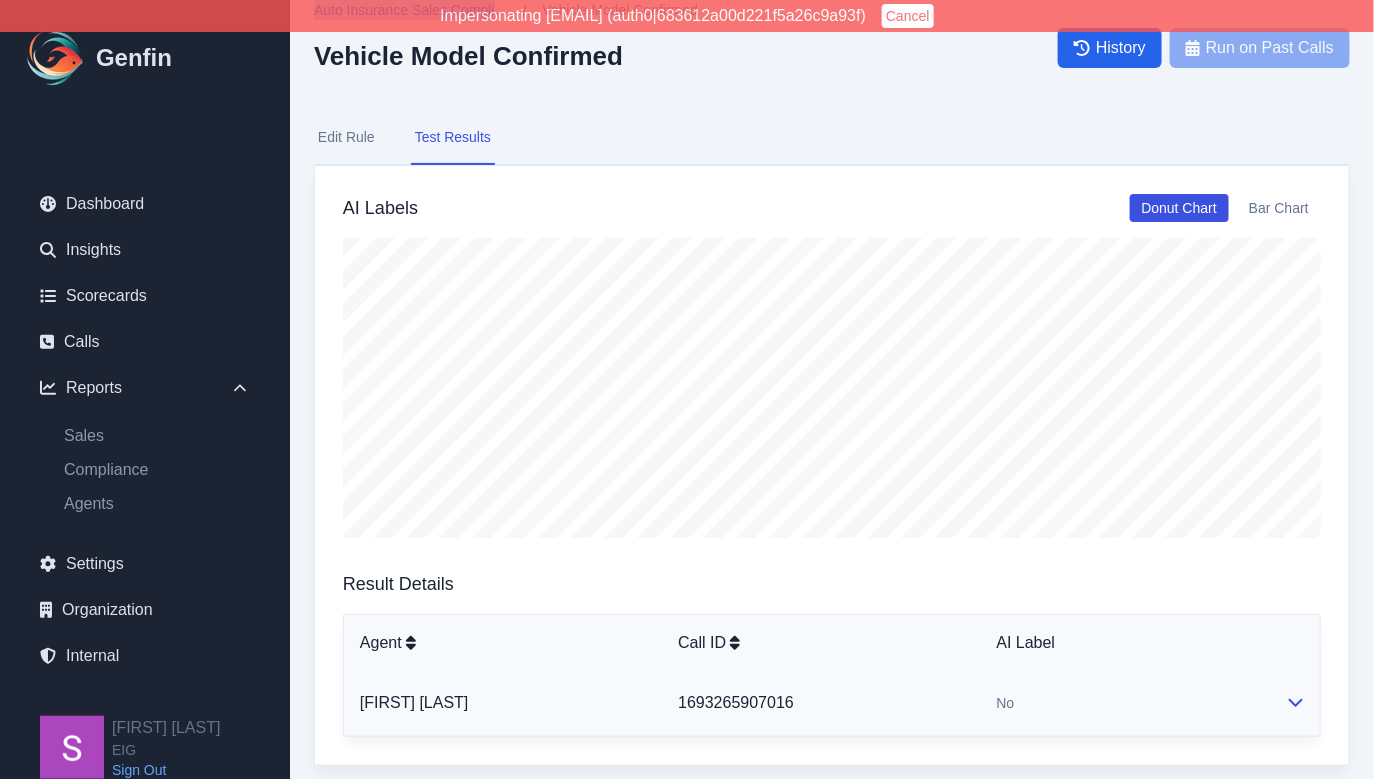 click 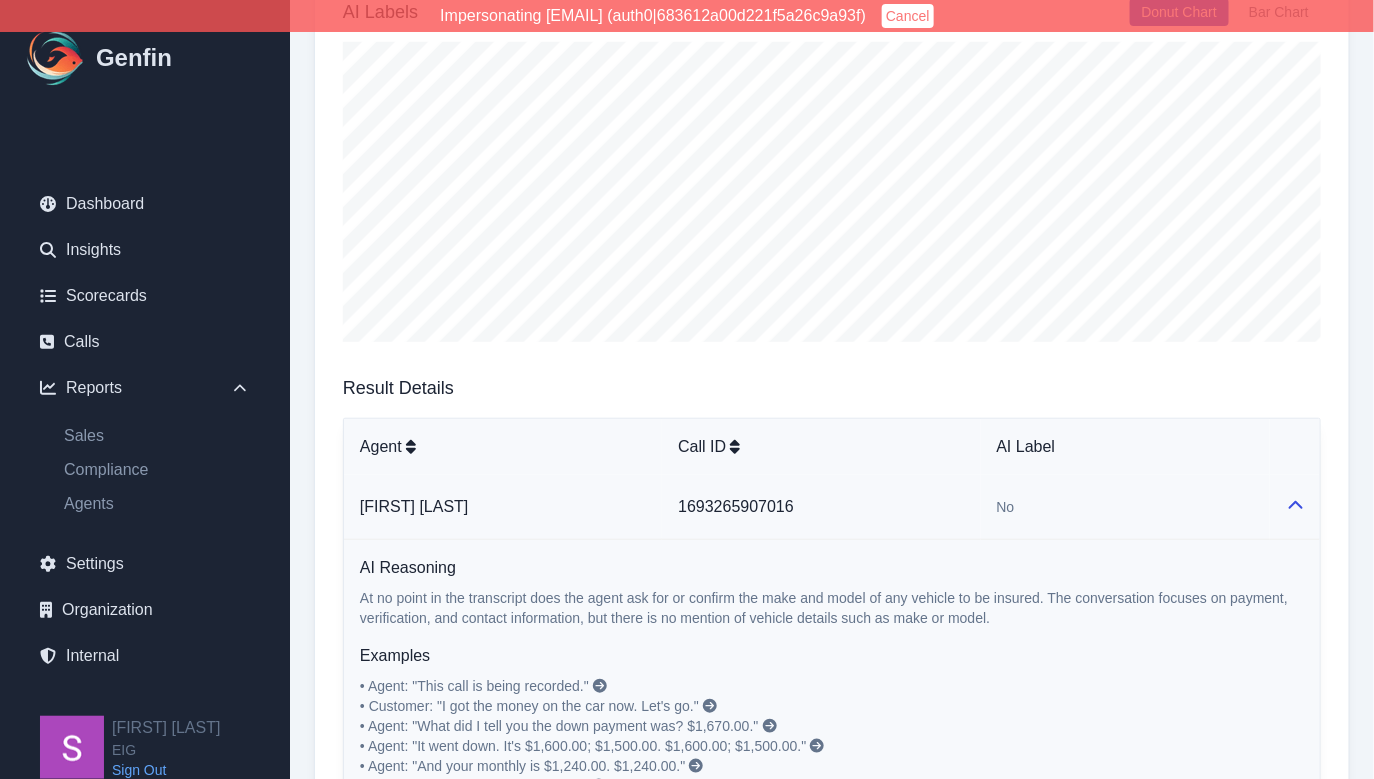 scroll, scrollTop: 227, scrollLeft: 0, axis: vertical 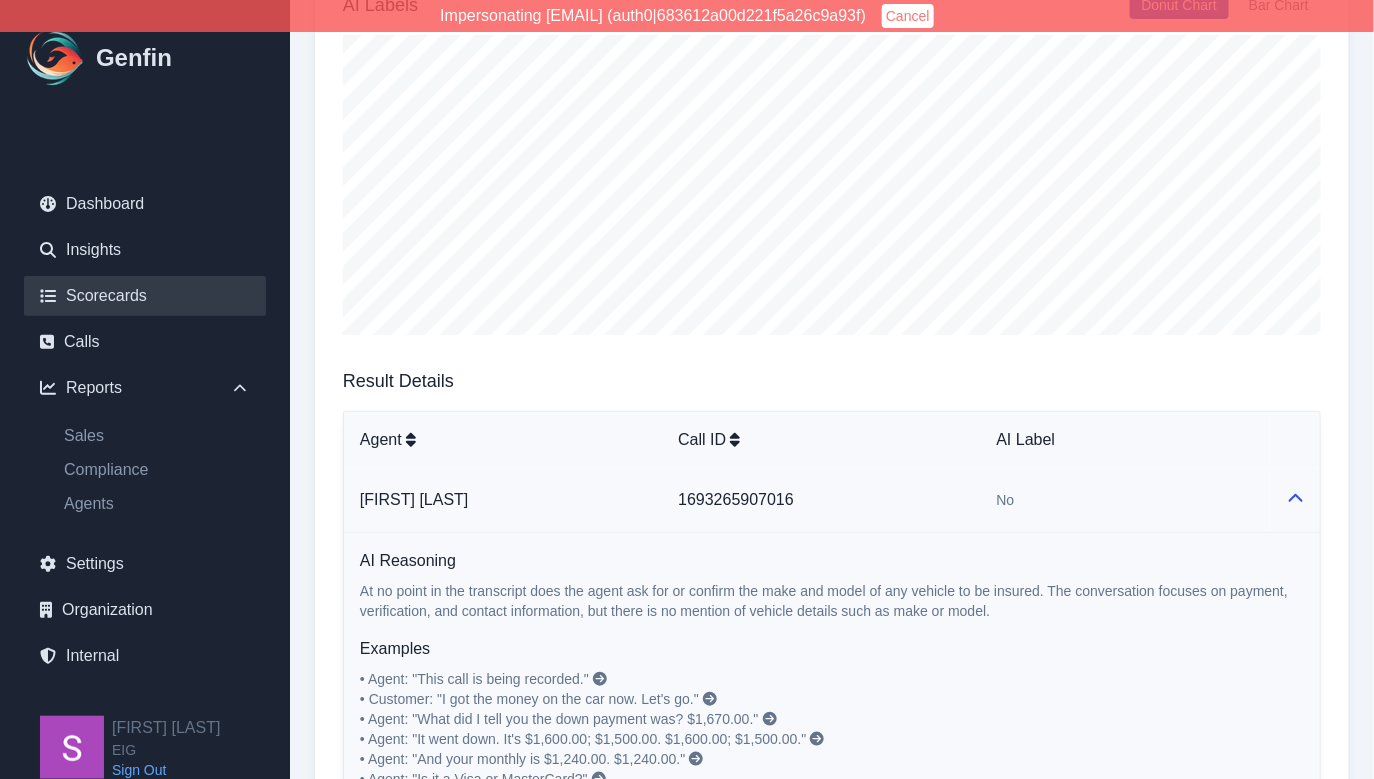 click on "Scorecards" at bounding box center (145, 296) 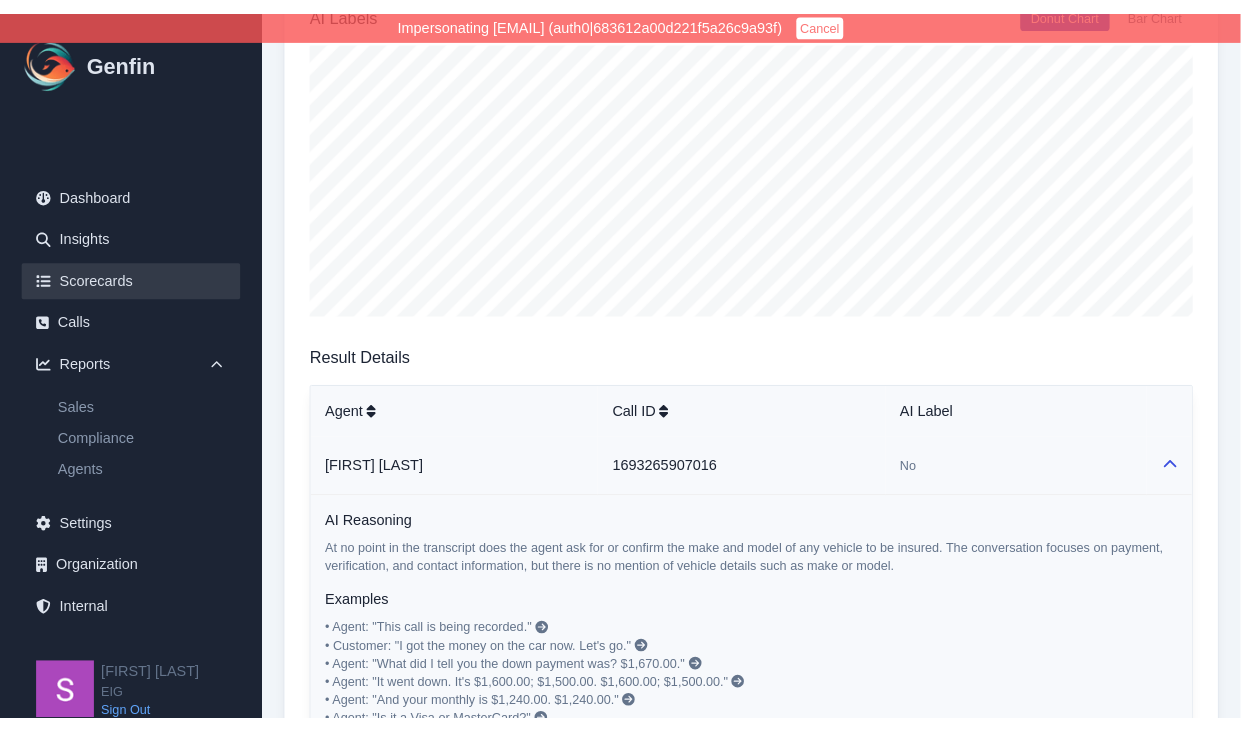 scroll, scrollTop: 0, scrollLeft: 0, axis: both 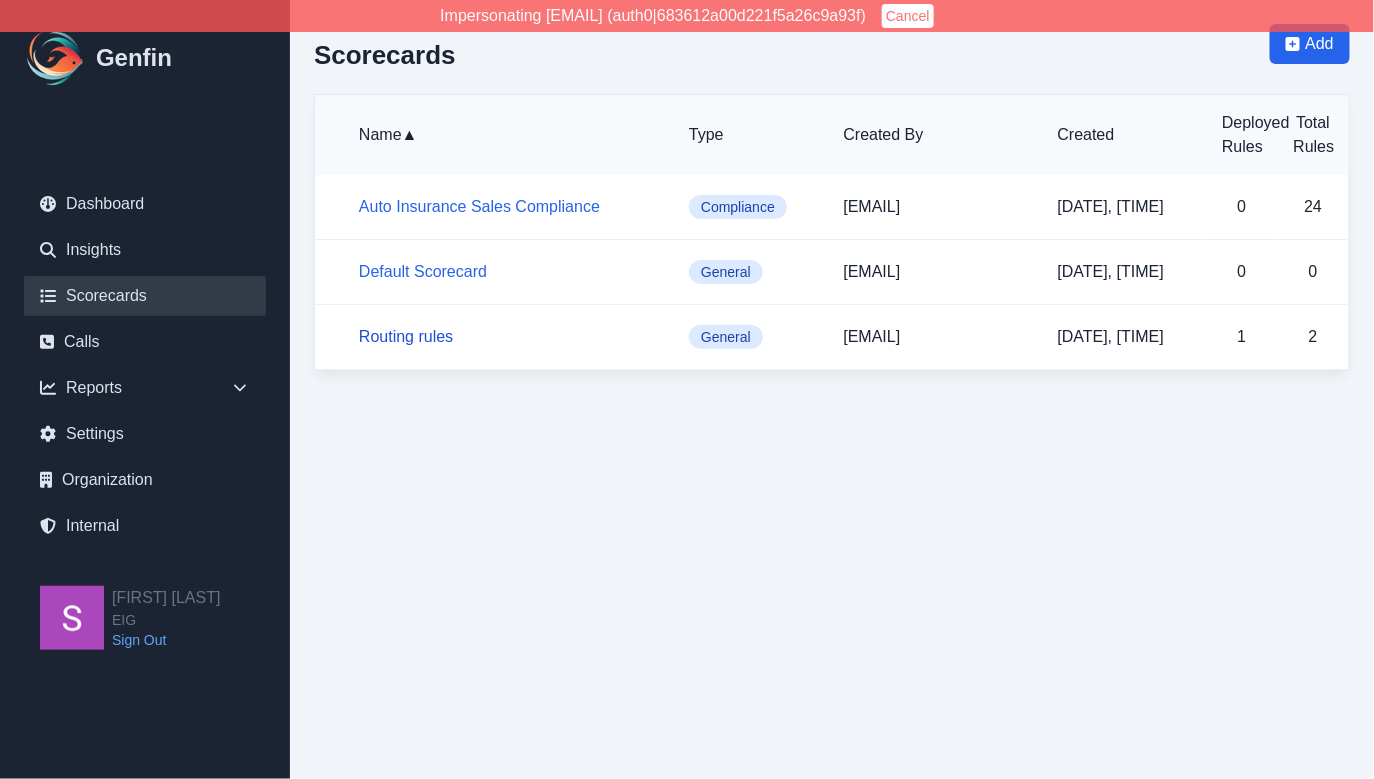 click on "Routing rules" at bounding box center [406, 336] 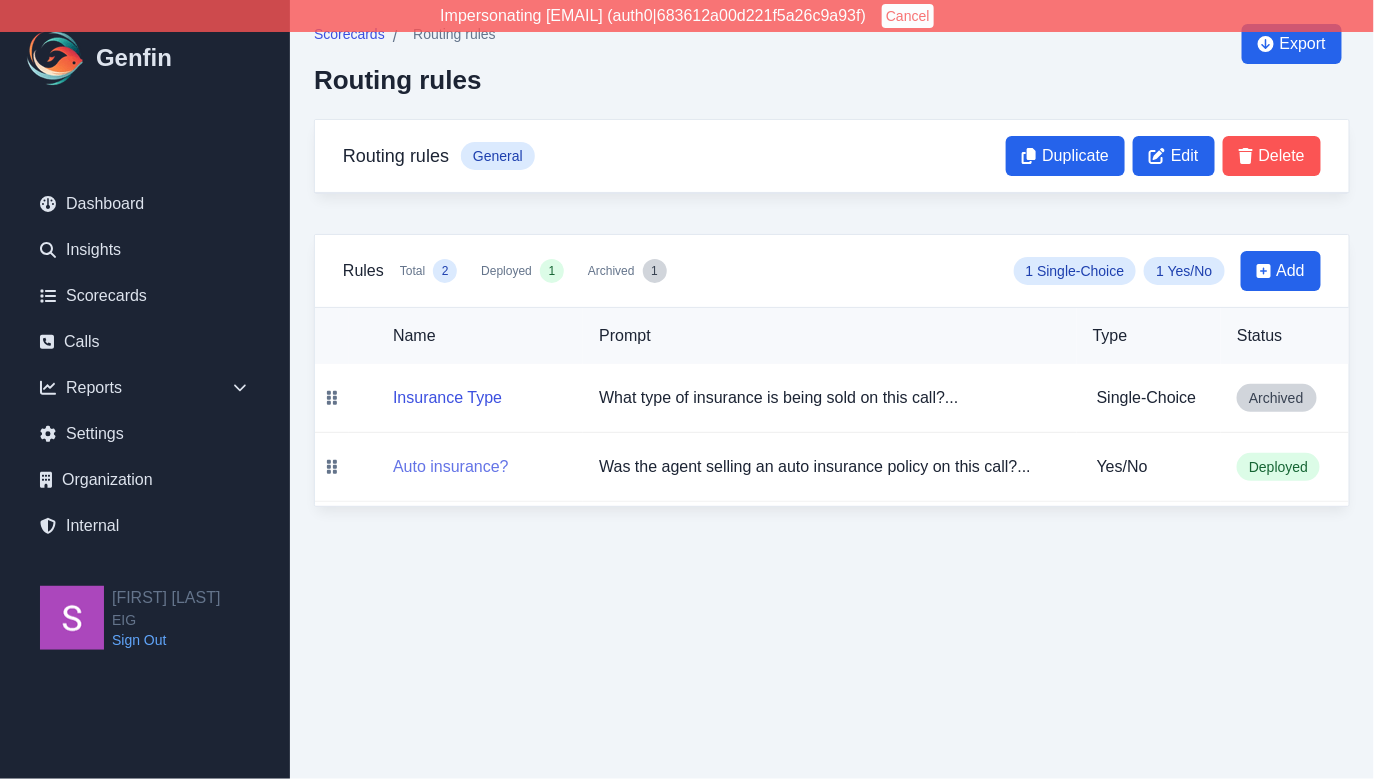 click on "Auto insurance?" at bounding box center (451, 467) 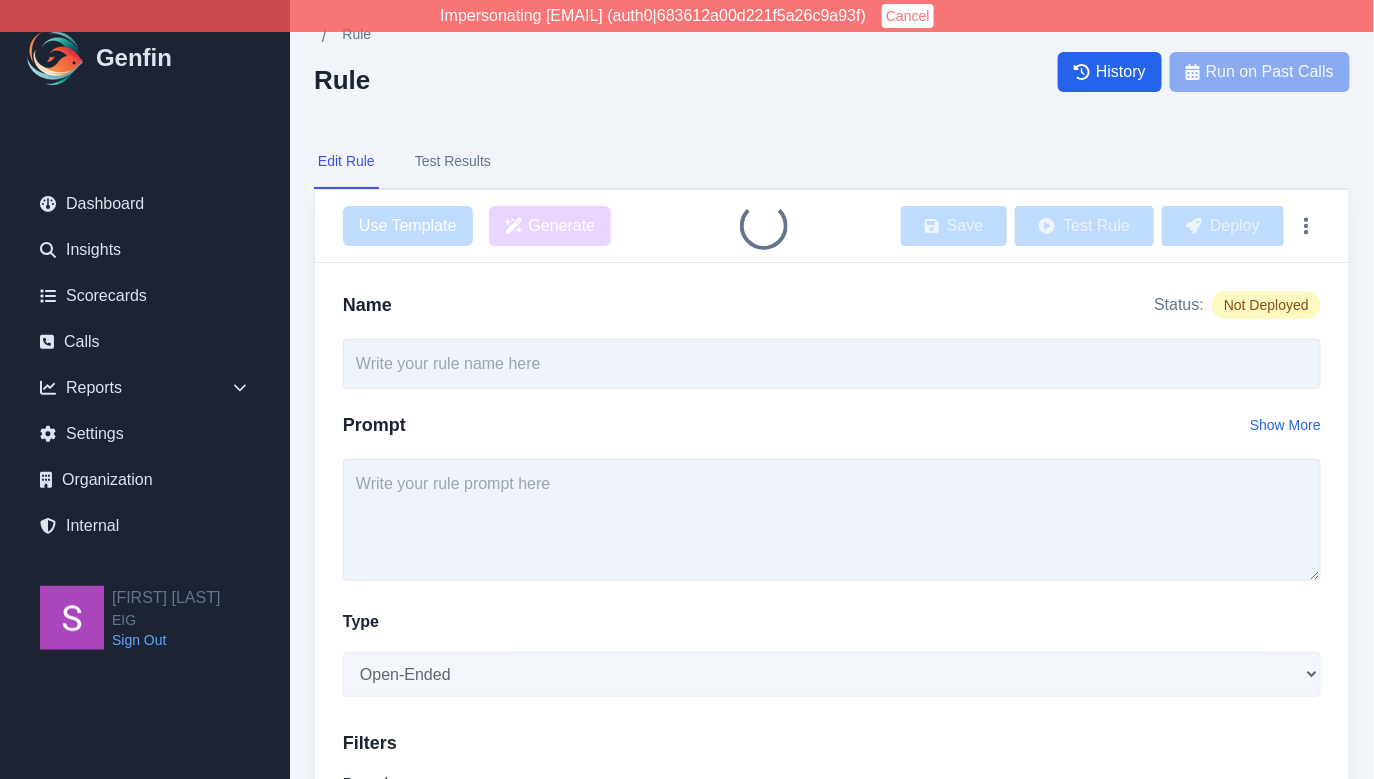 type on "Auto insurance?" 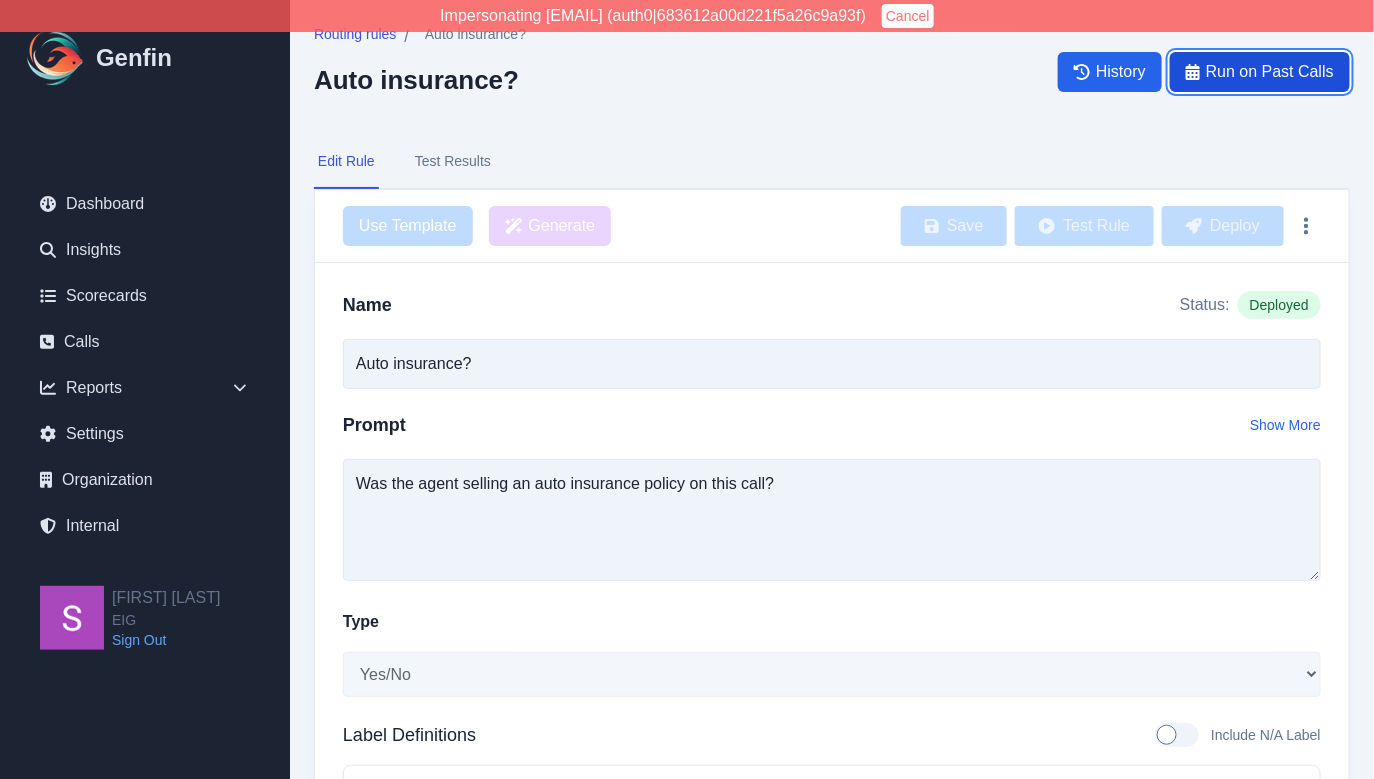click on "Run on Past Calls" at bounding box center (1270, 72) 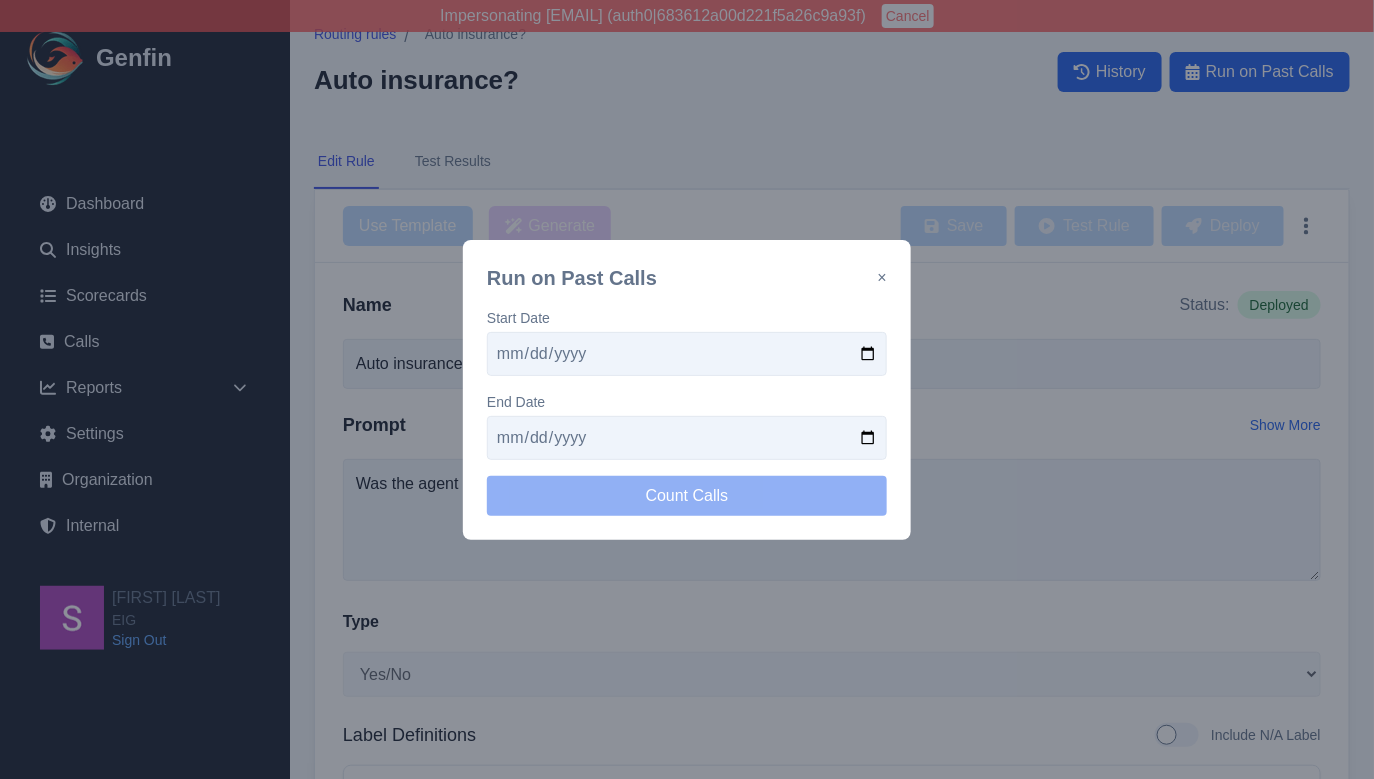 click at bounding box center (687, 354) 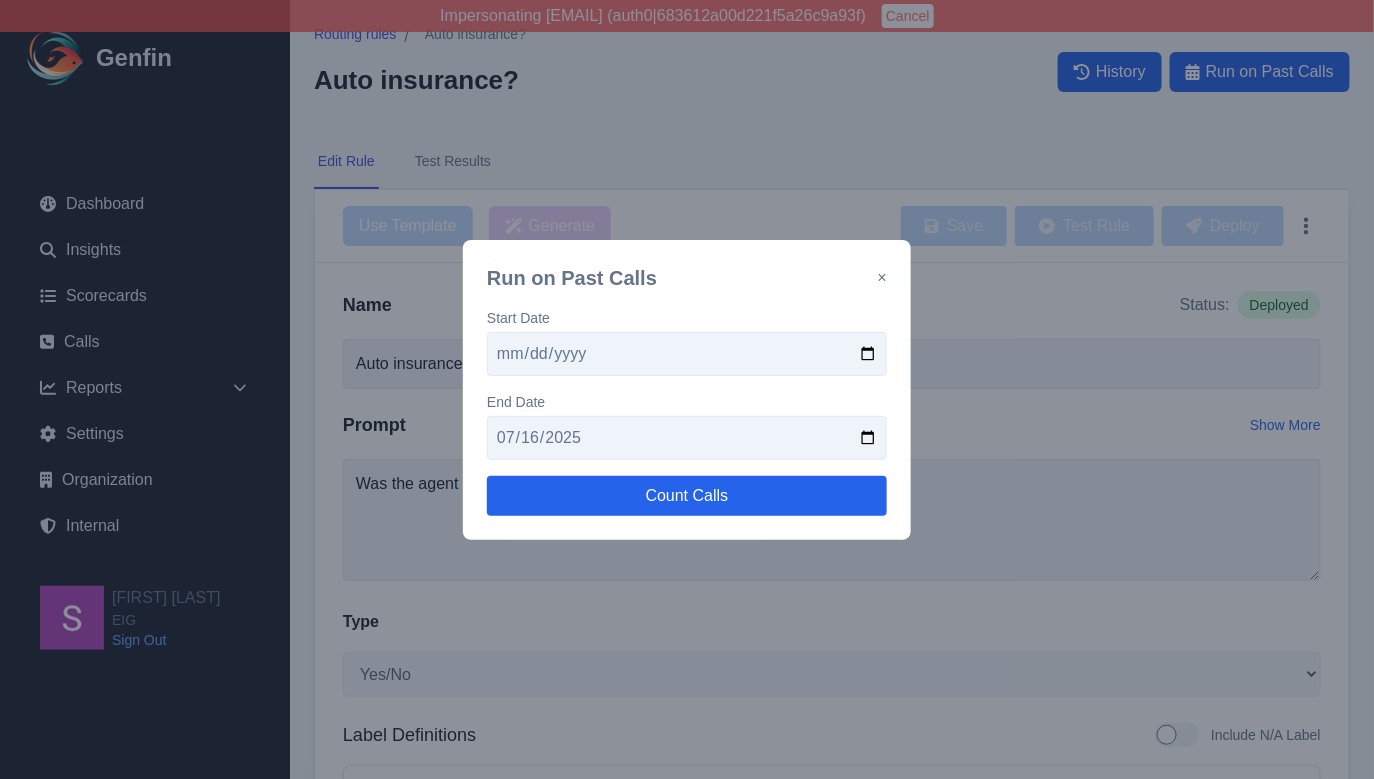 click on "2025-06-16" at bounding box center (687, 354) 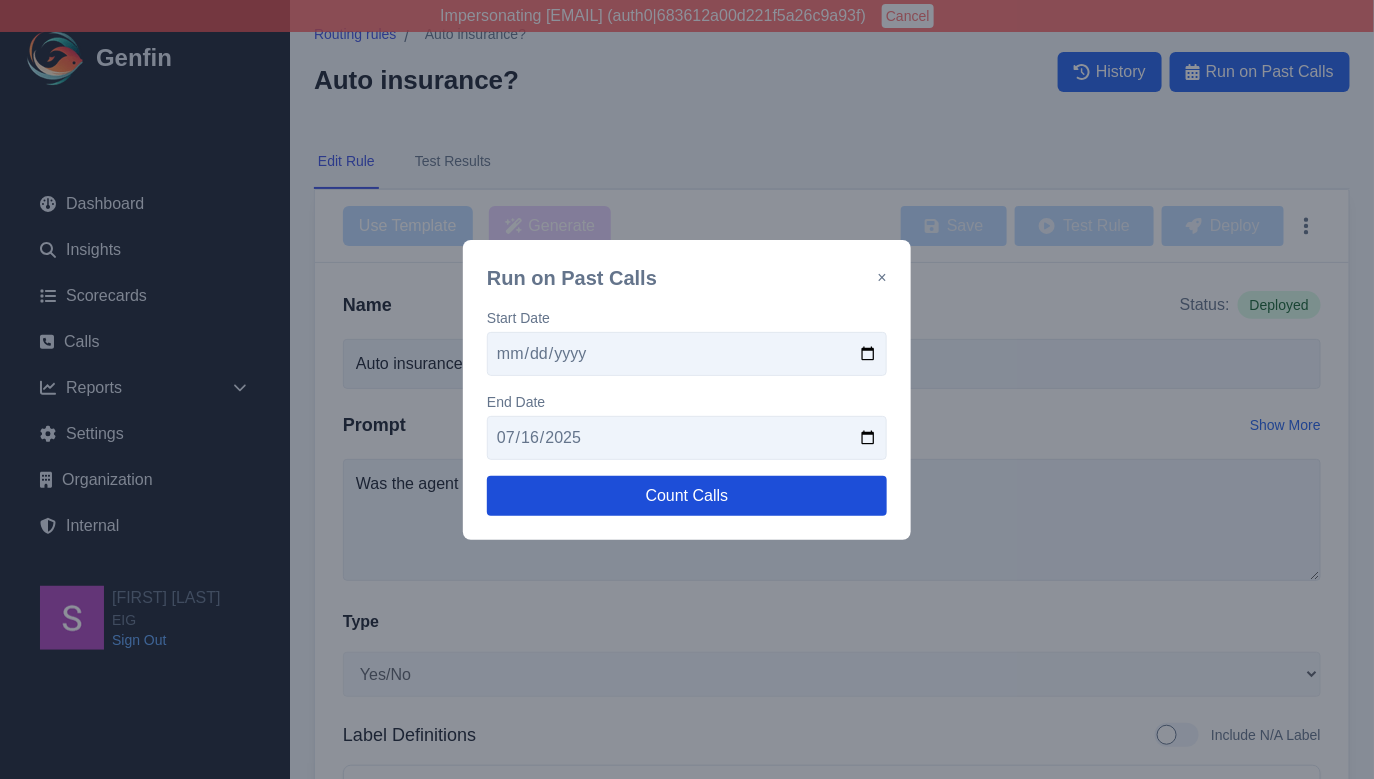 click on "Count Calls" at bounding box center [687, 496] 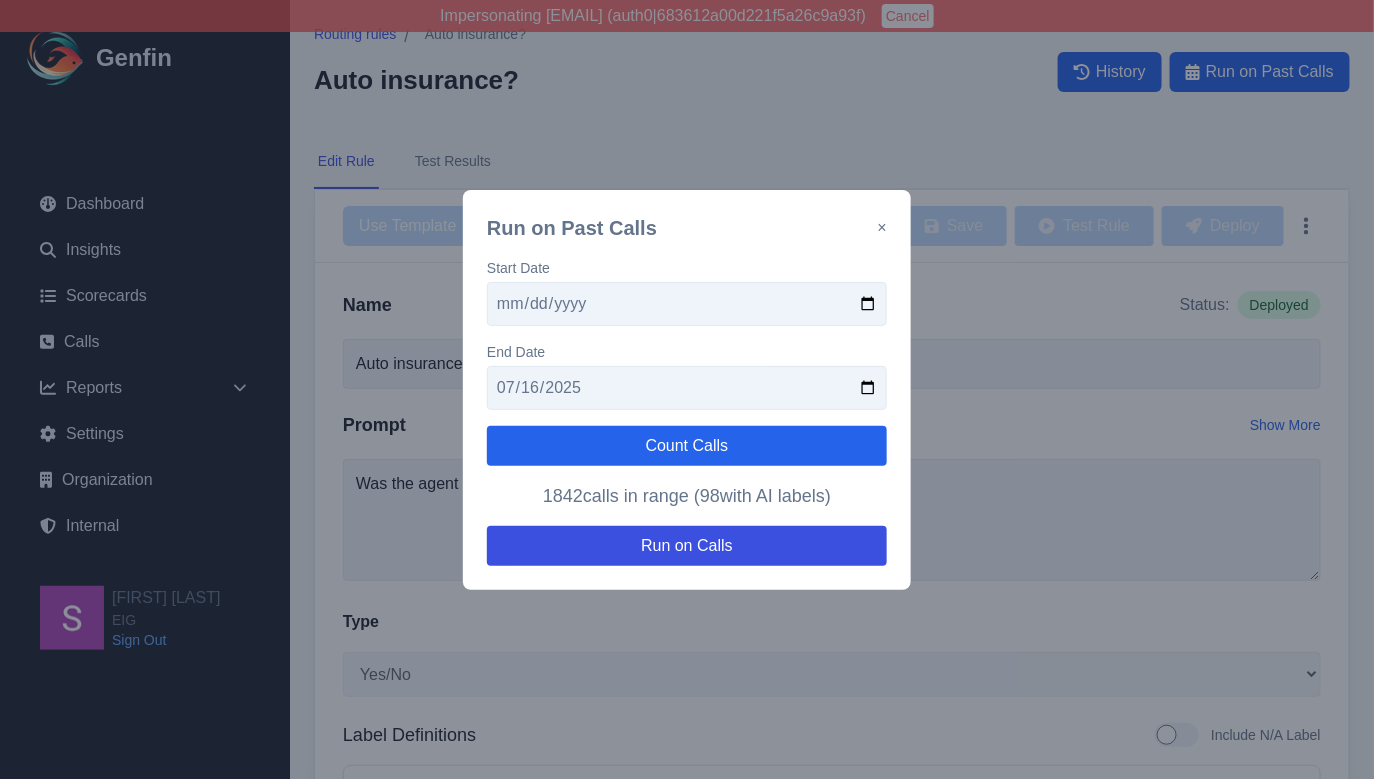 click on "2025-07-01" at bounding box center (687, 304) 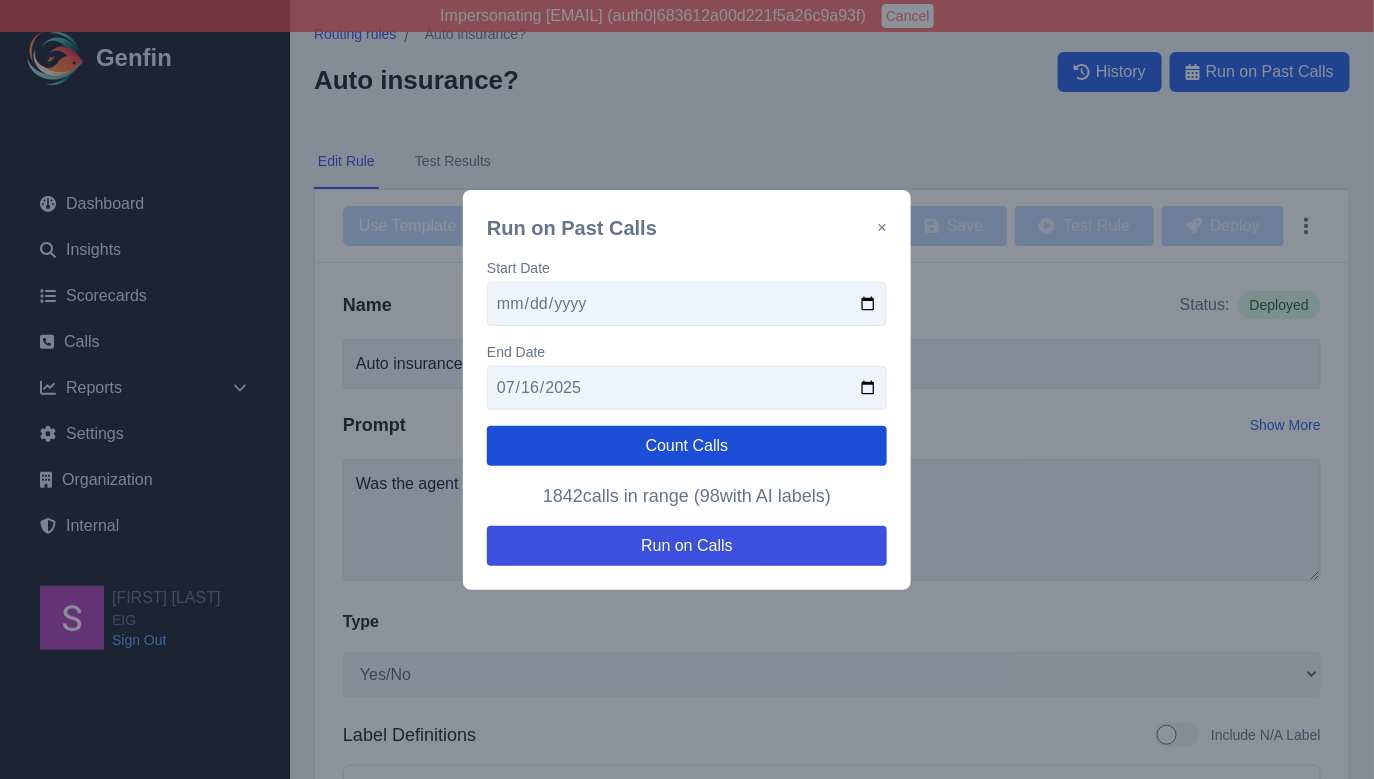 click on "Count Calls" at bounding box center [687, 446] 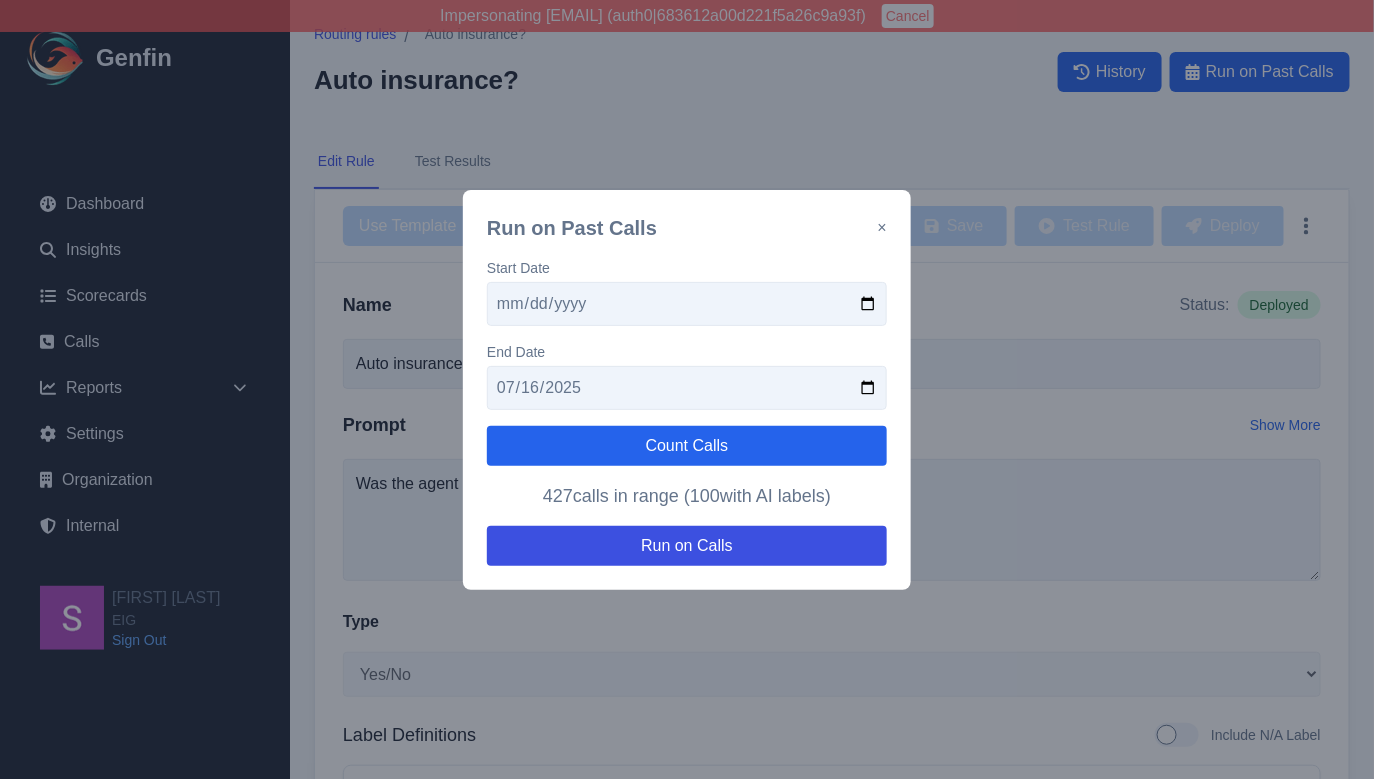 click on "2025-07-14" at bounding box center (687, 304) 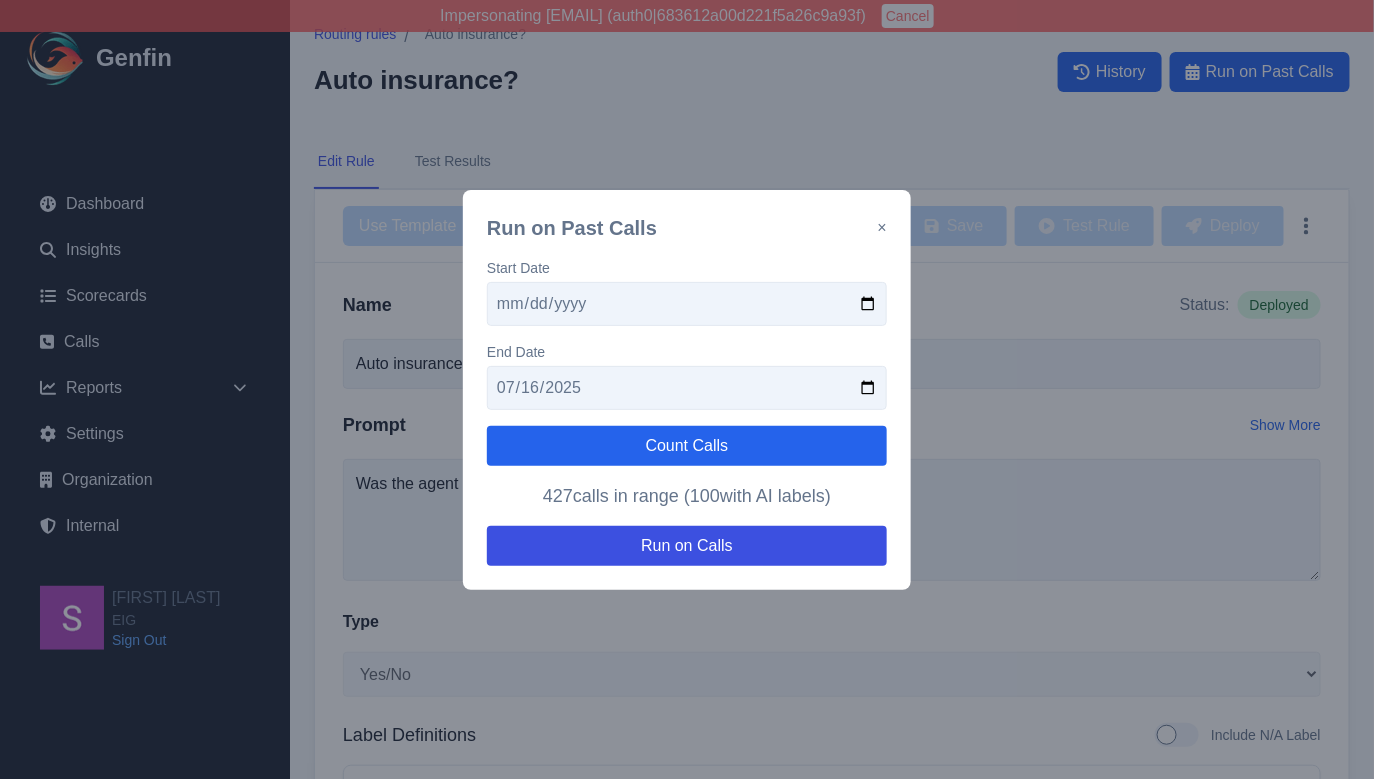 type on "2025-07-15" 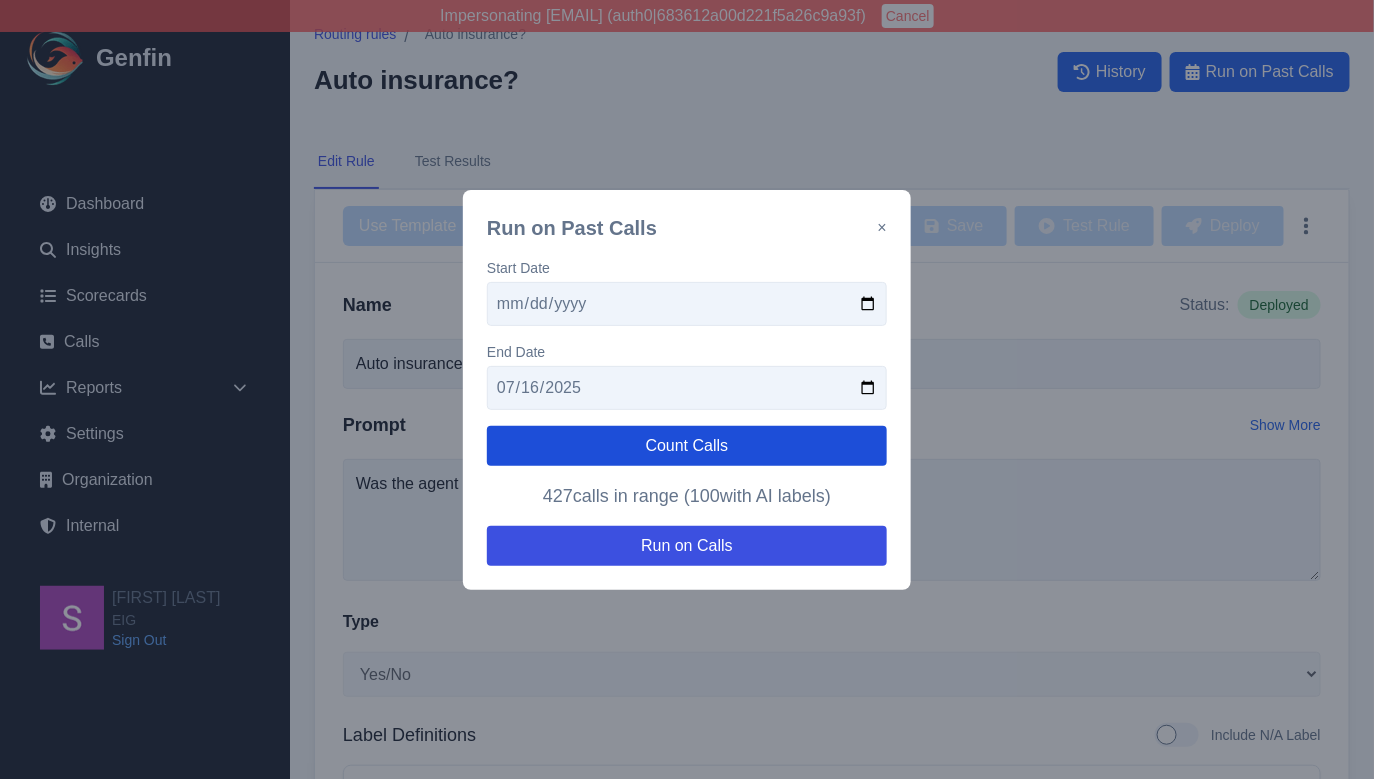 click on "Count Calls" at bounding box center (687, 446) 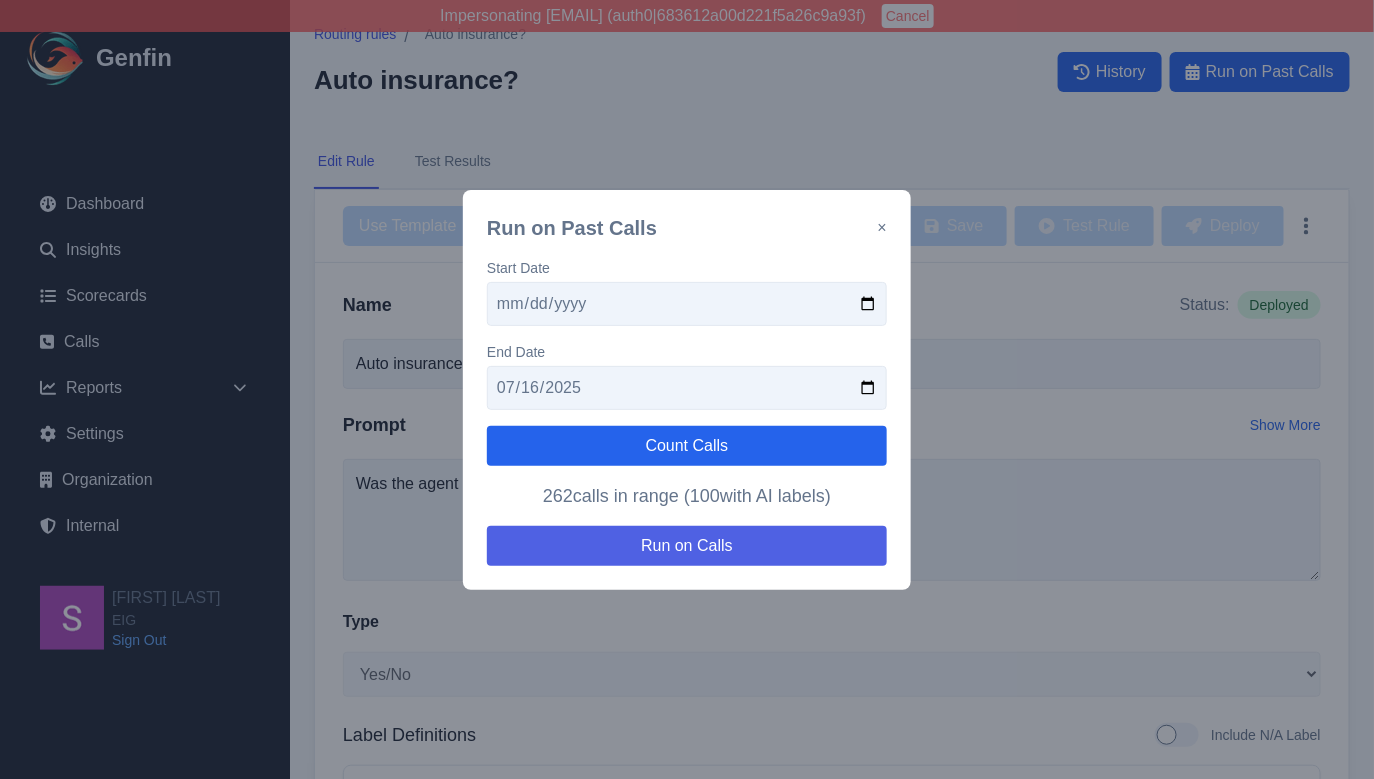 click on "Run on Calls" at bounding box center [687, 546] 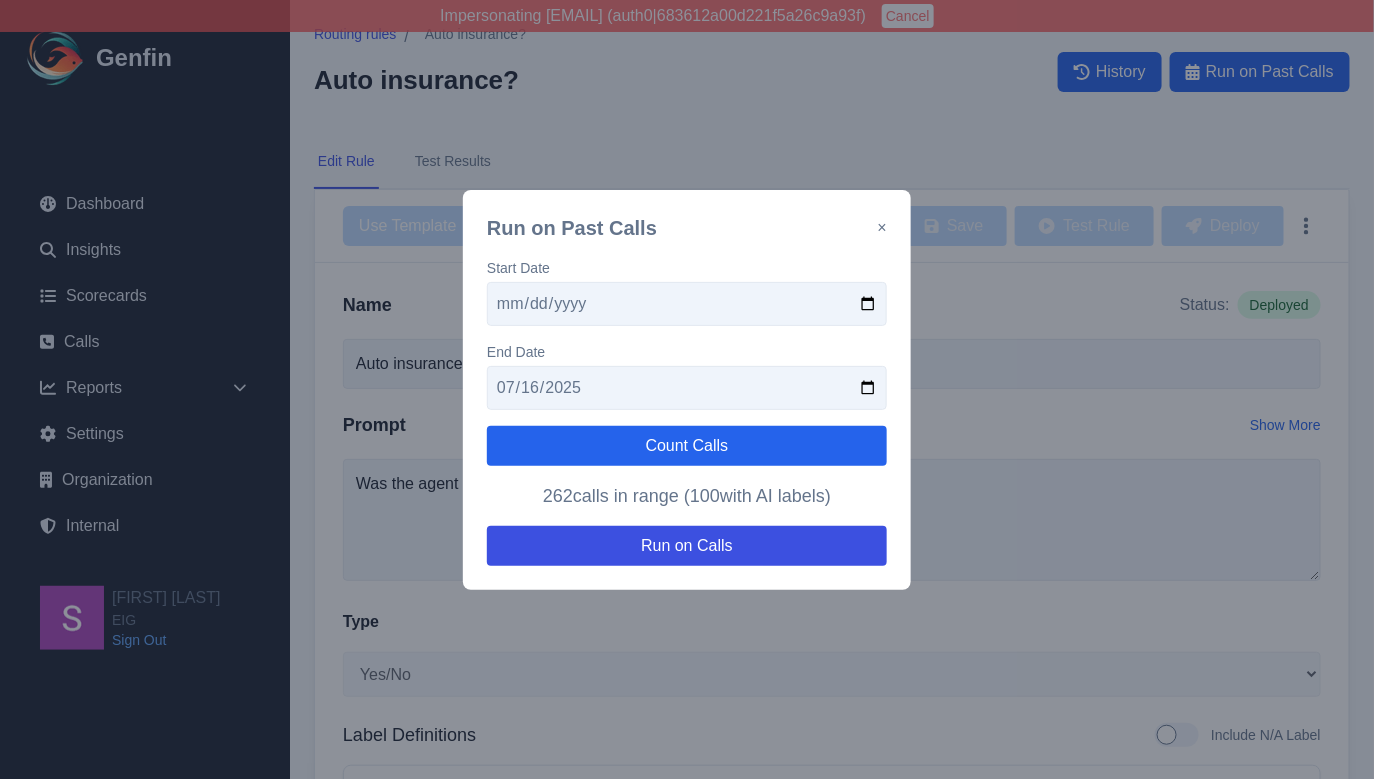 type 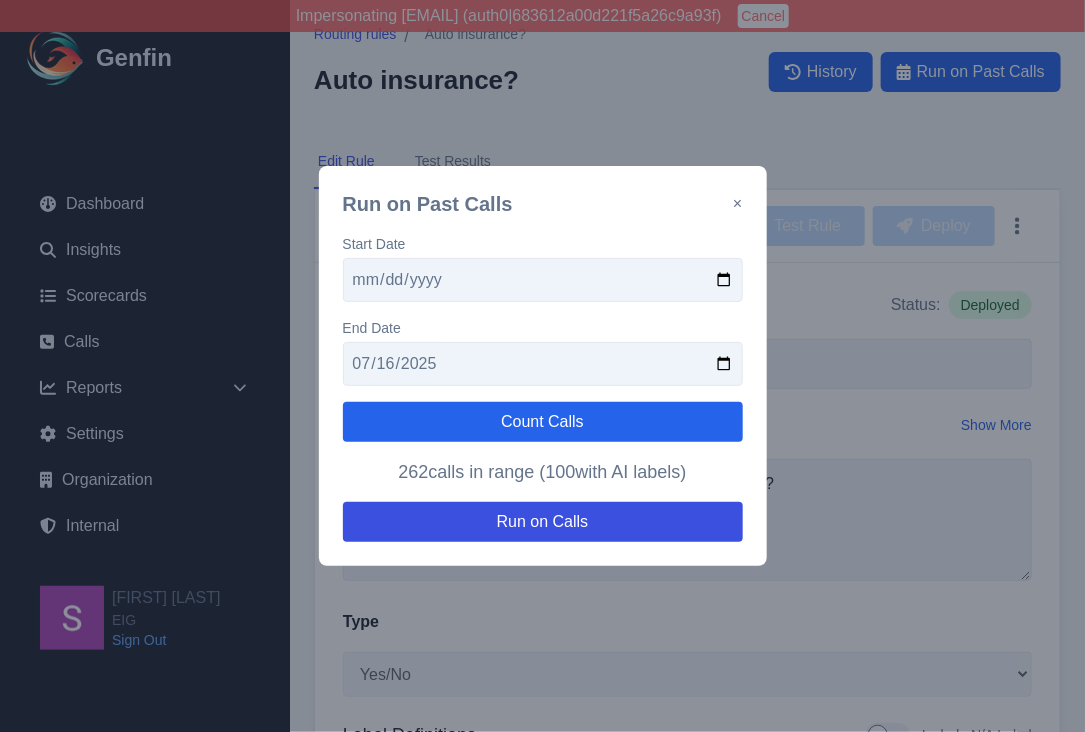 click on "×" at bounding box center [737, 204] 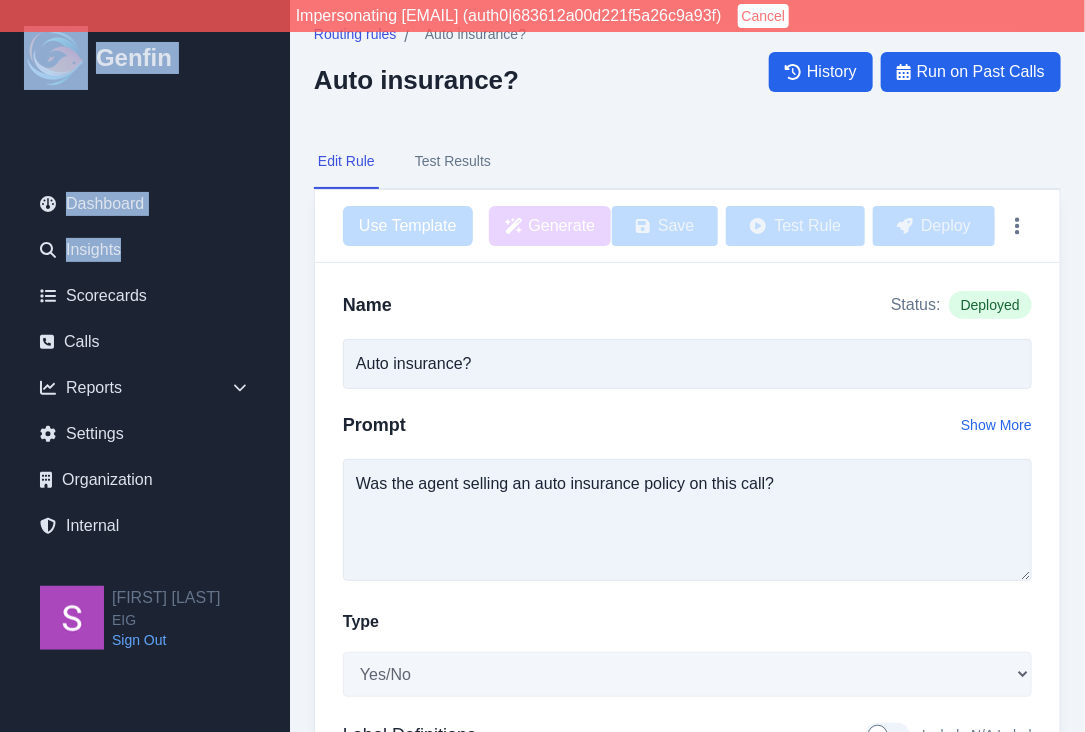 drag, startPoint x: 2, startPoint y: 290, endPoint x: -100, endPoint y: 289, distance: 102.0049 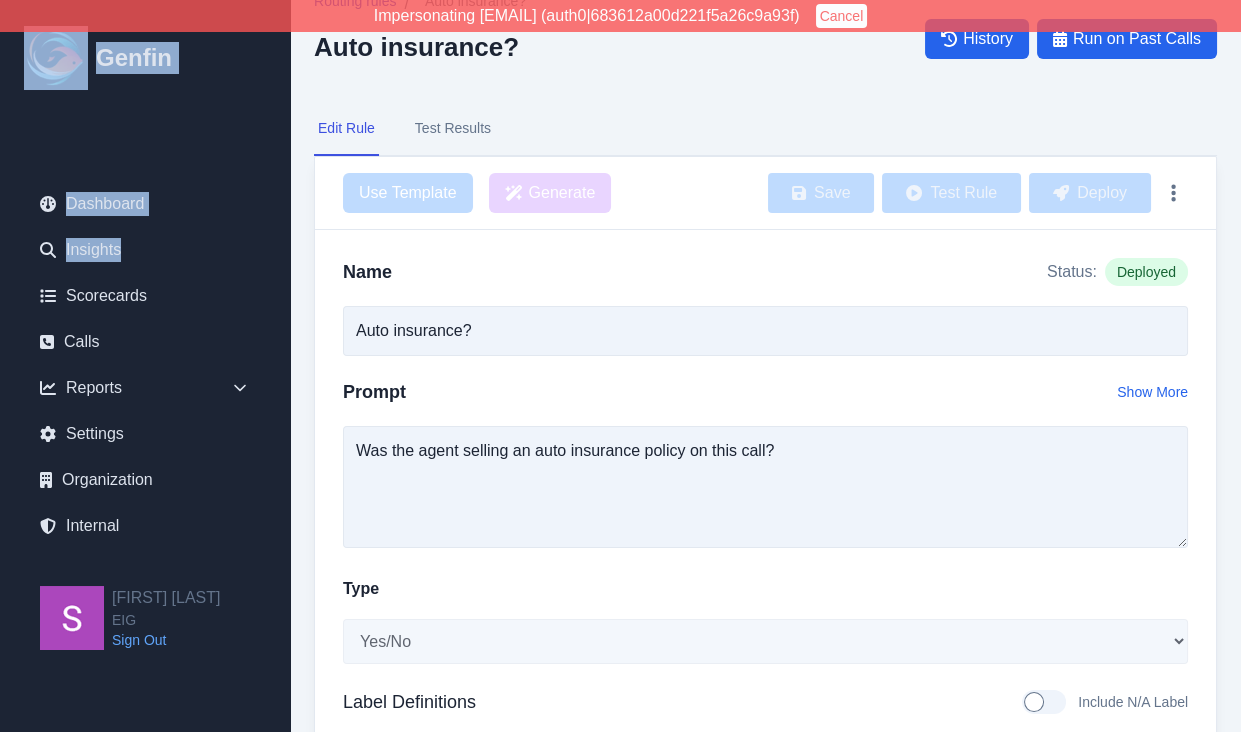 scroll, scrollTop: 46, scrollLeft: 0, axis: vertical 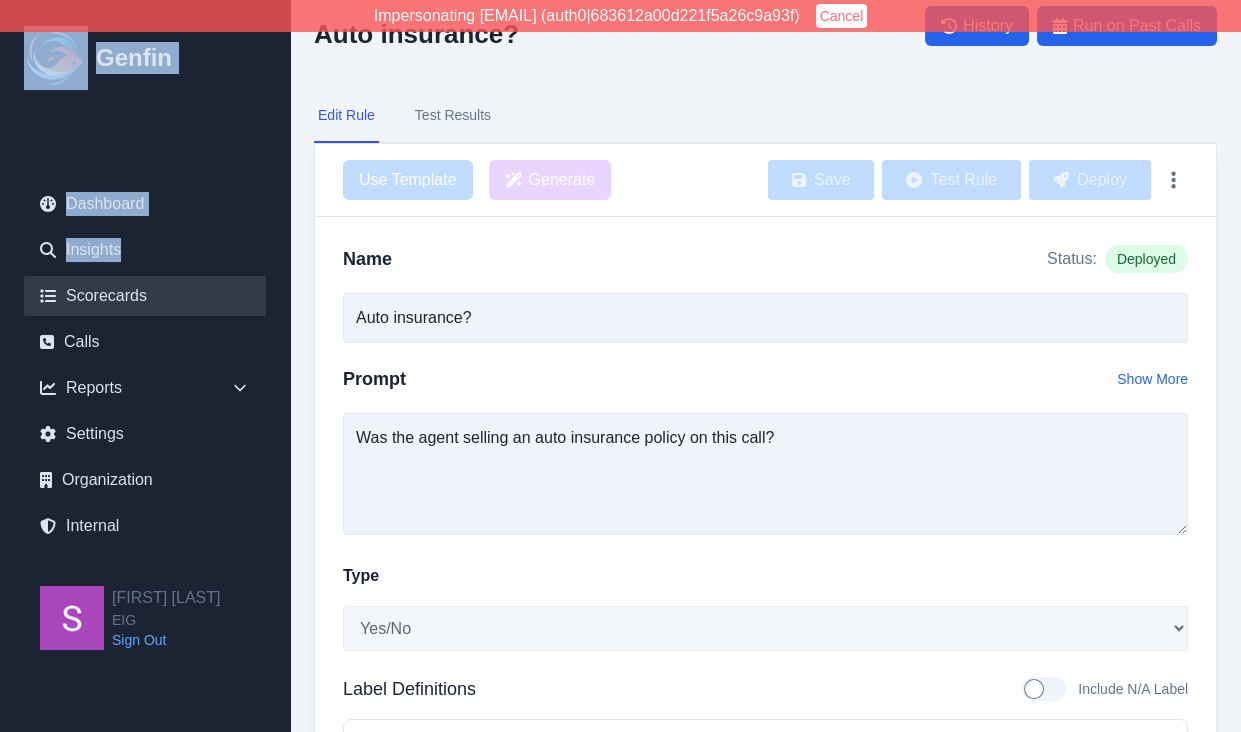 click on "Scorecards" at bounding box center (145, 296) 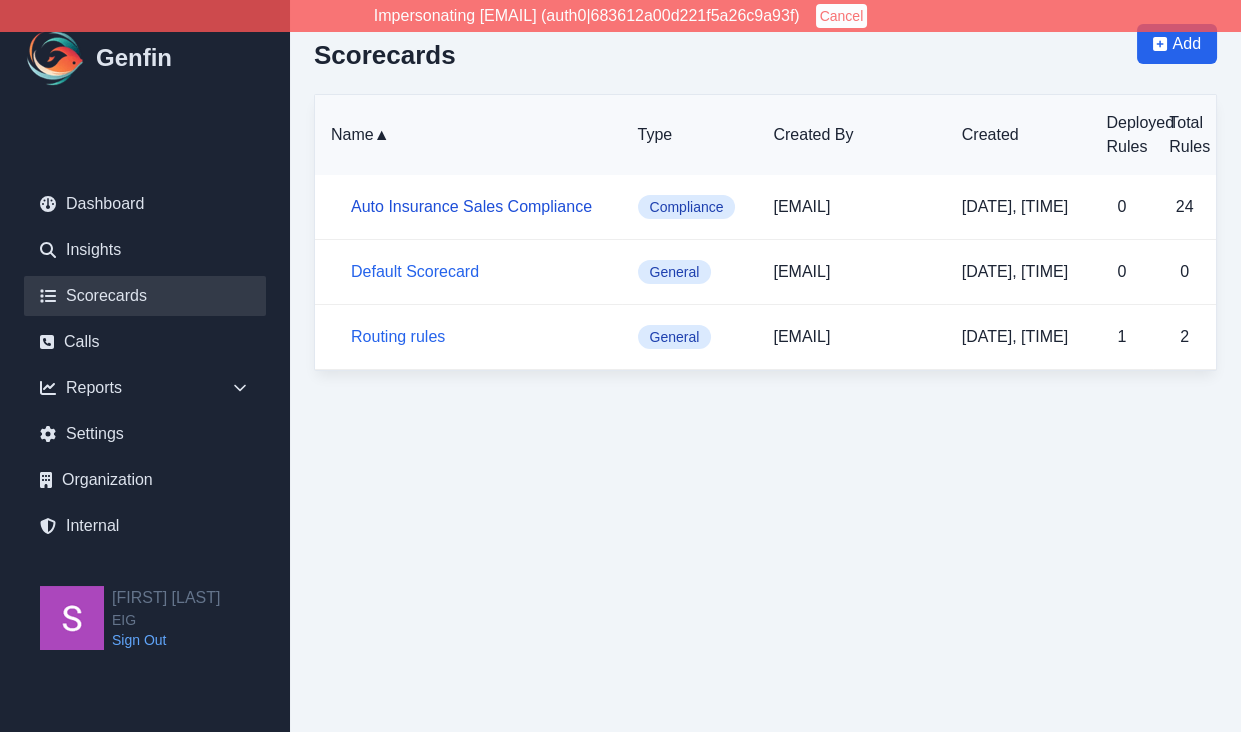 click on "Auto Insurance Sales Compliance" at bounding box center (471, 206) 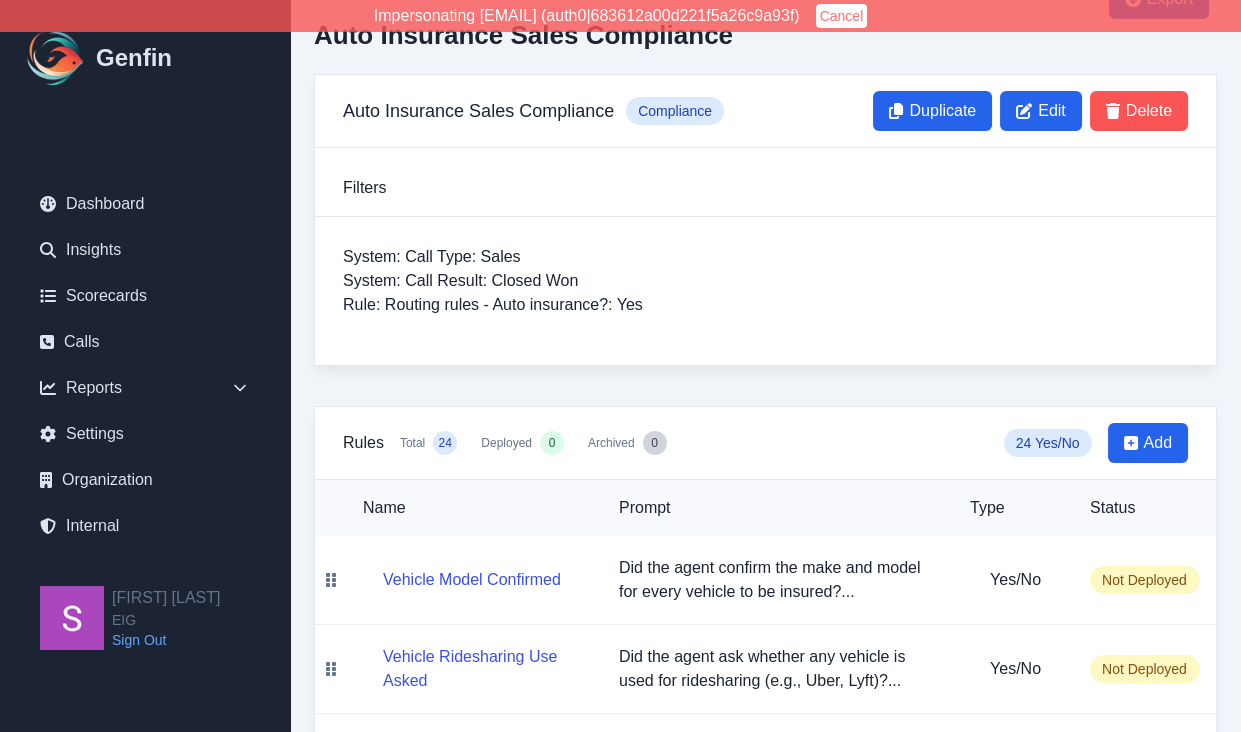scroll, scrollTop: 50, scrollLeft: 0, axis: vertical 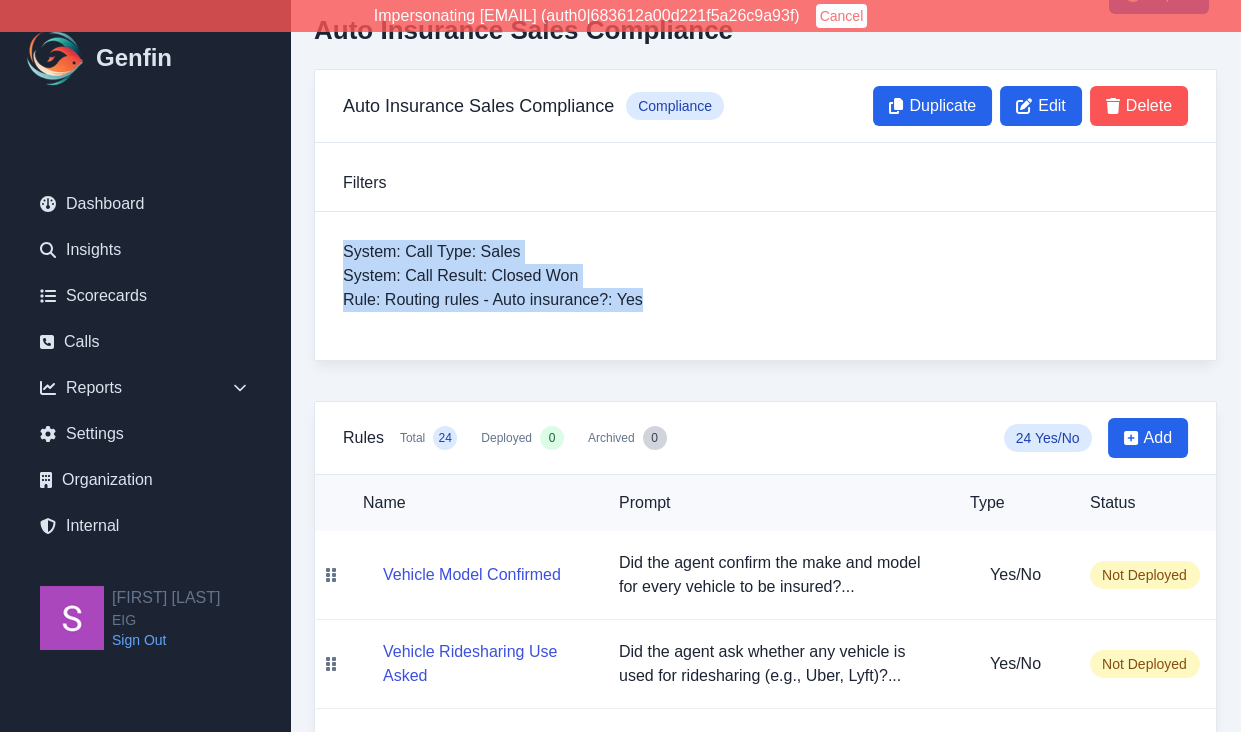 drag, startPoint x: 345, startPoint y: 252, endPoint x: 644, endPoint y: 305, distance: 303.66098 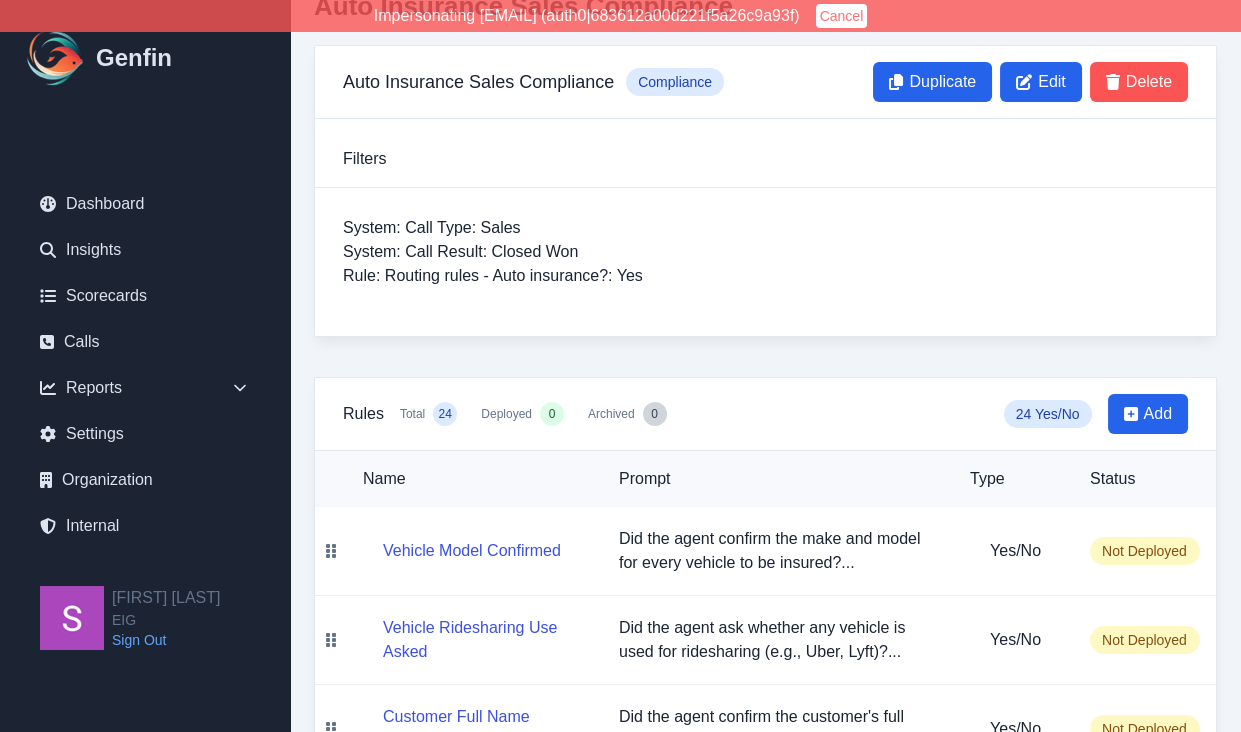 scroll, scrollTop: 92, scrollLeft: 0, axis: vertical 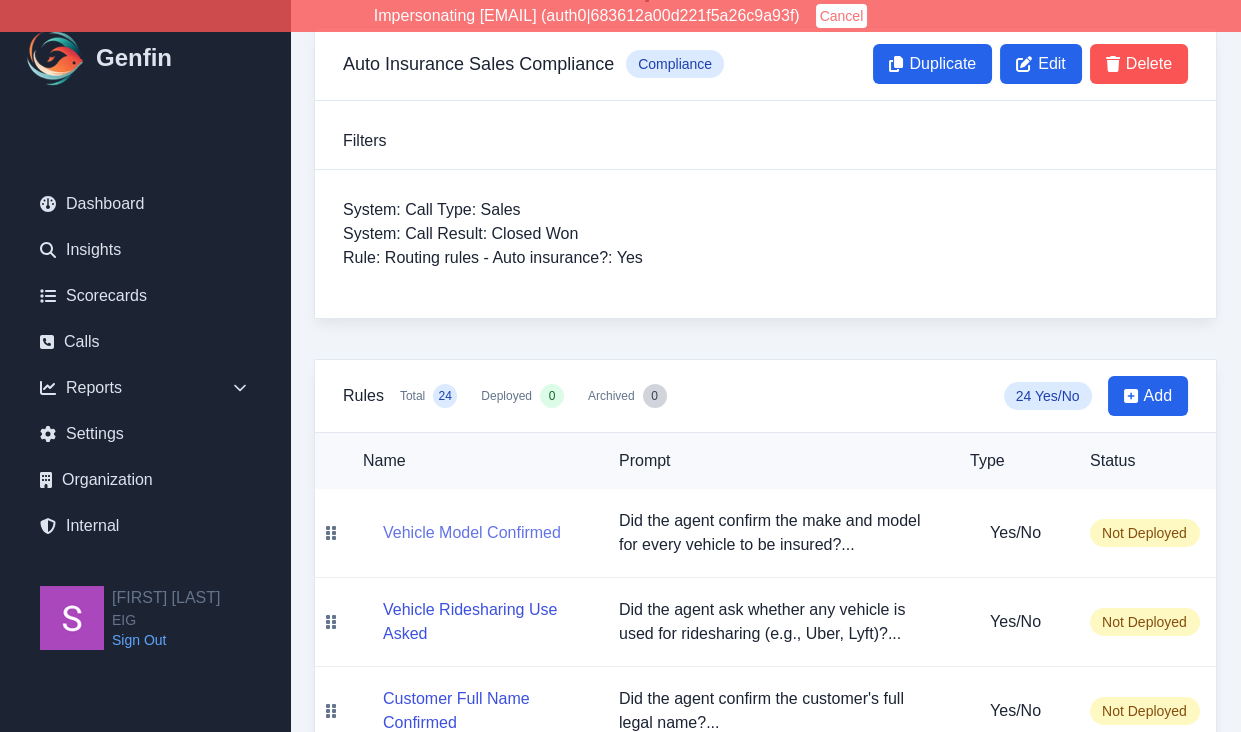 click on "Vehicle Model Confirmed" at bounding box center [472, 533] 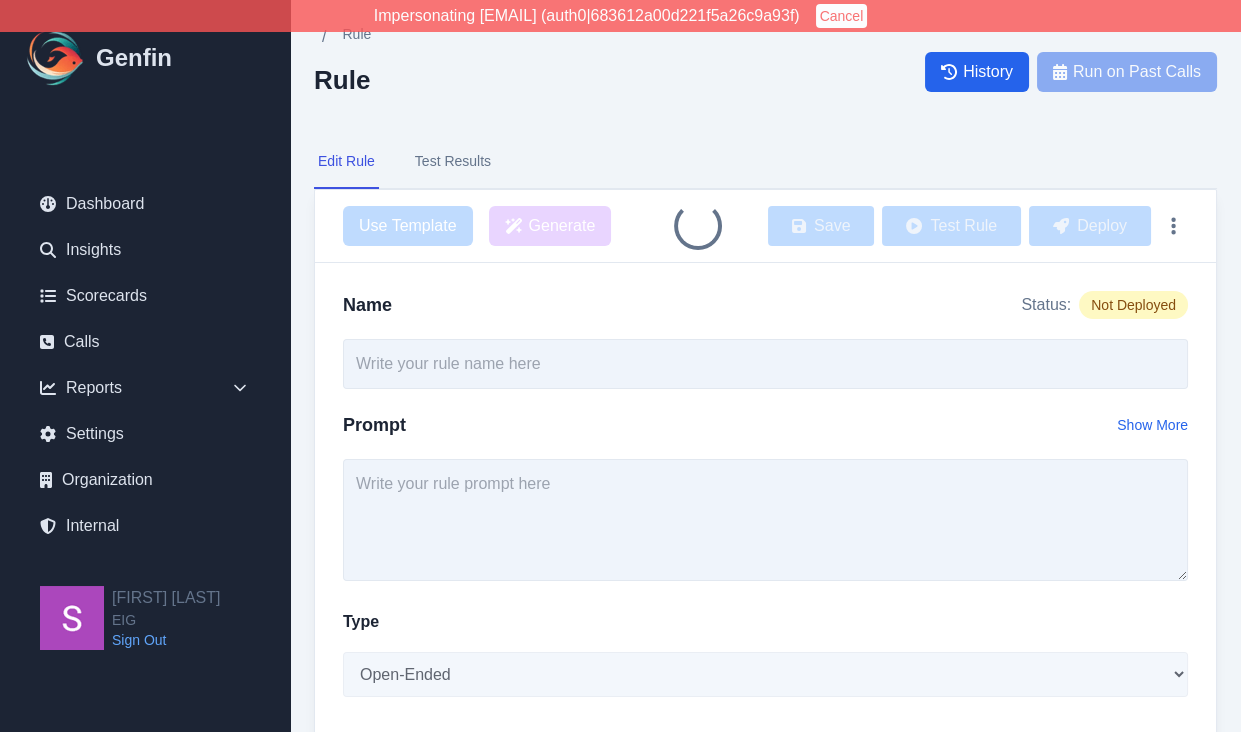 type on "Vehicle Model Confirmed" 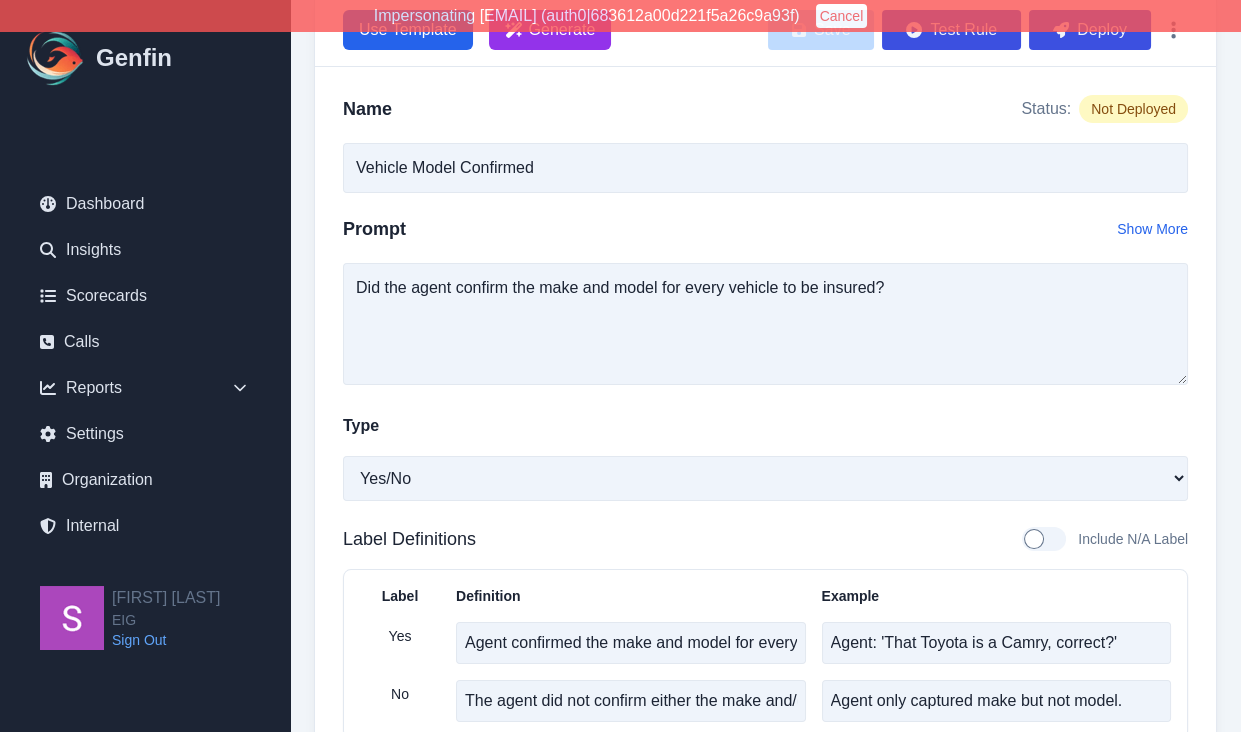 scroll, scrollTop: 183, scrollLeft: 0, axis: vertical 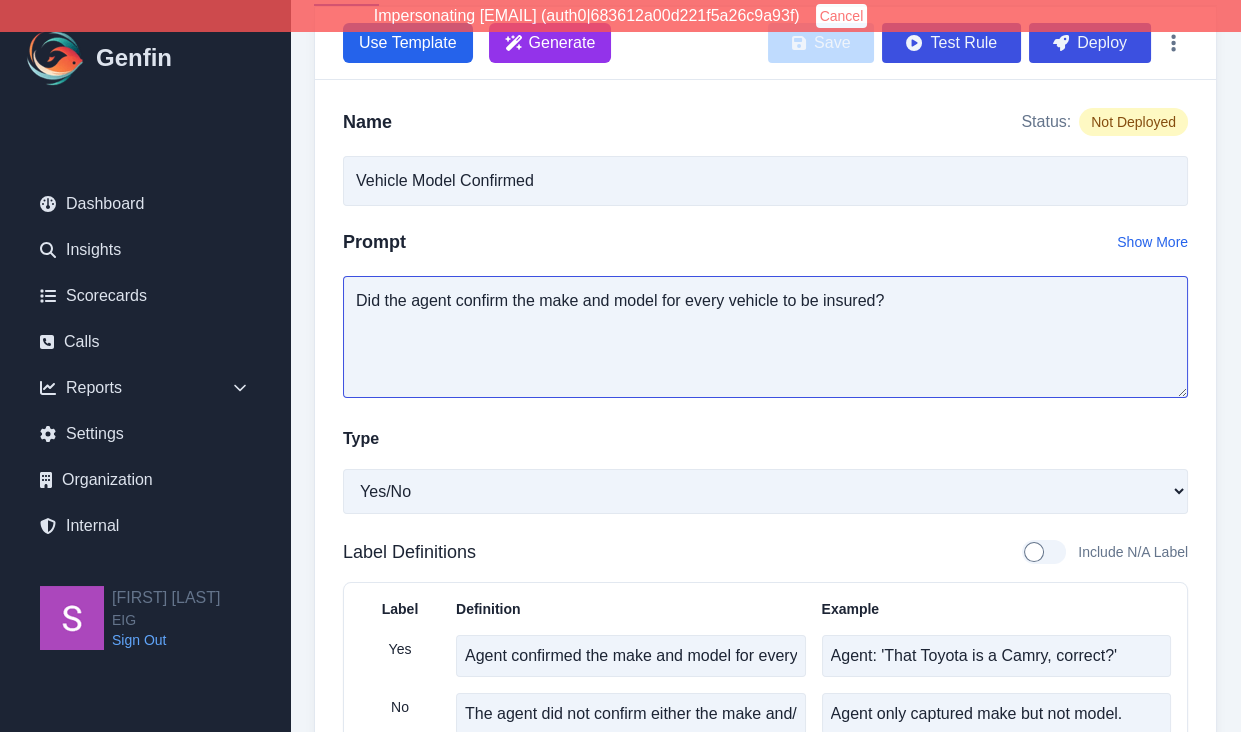 click on "Did the agent confirm the make and model for every vehicle to be insured?" at bounding box center (765, 337) 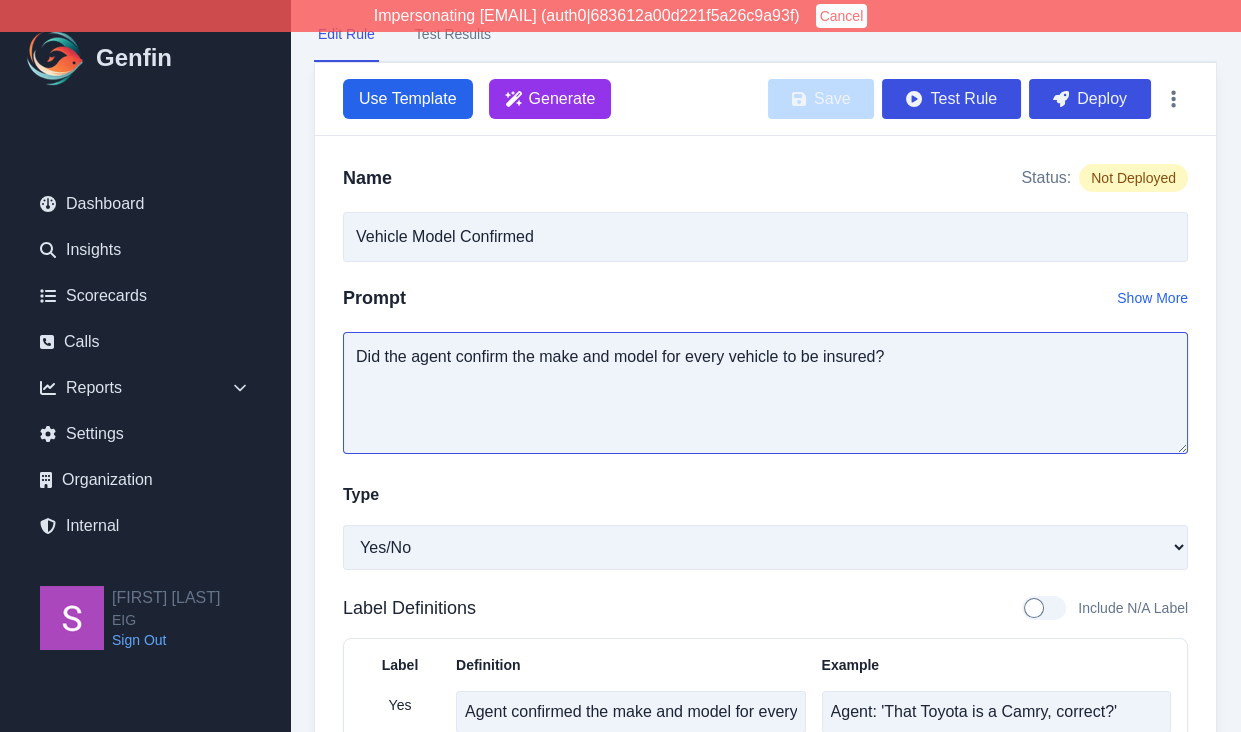 scroll, scrollTop: 128, scrollLeft: 0, axis: vertical 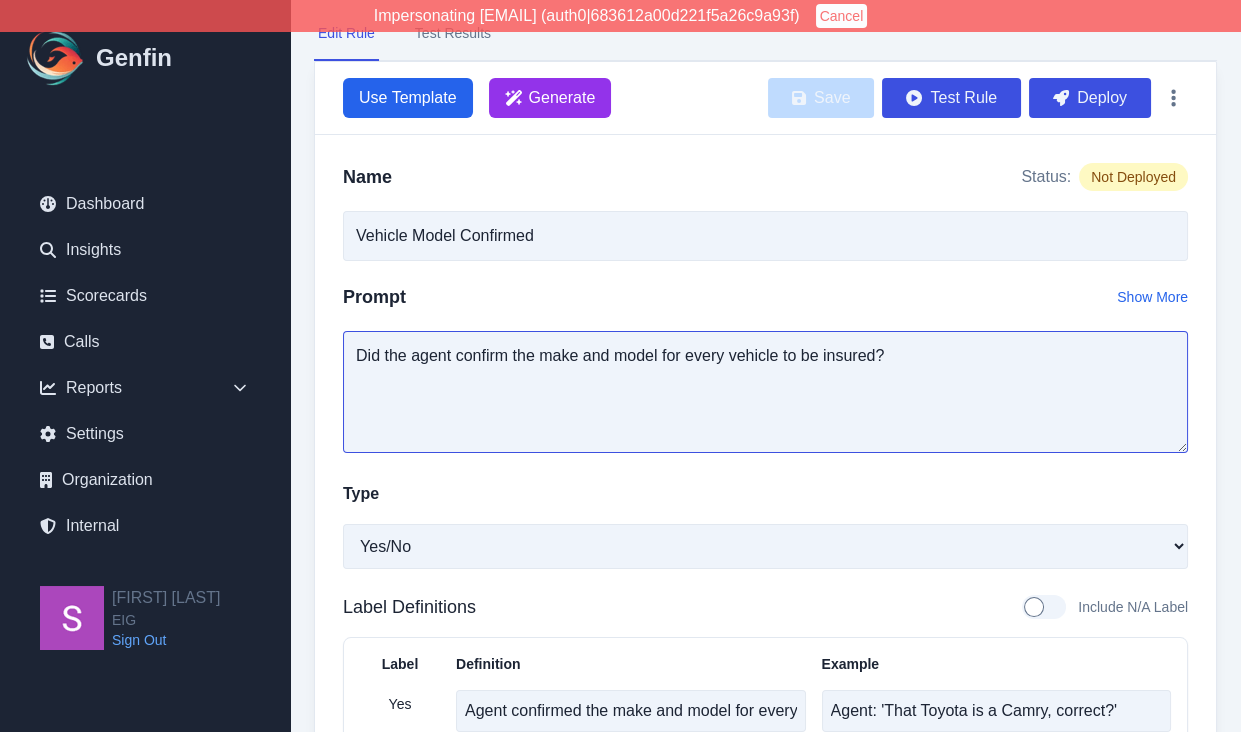 click on "Did the agent confirm the make and model for every vehicle to be insured?" at bounding box center [765, 392] 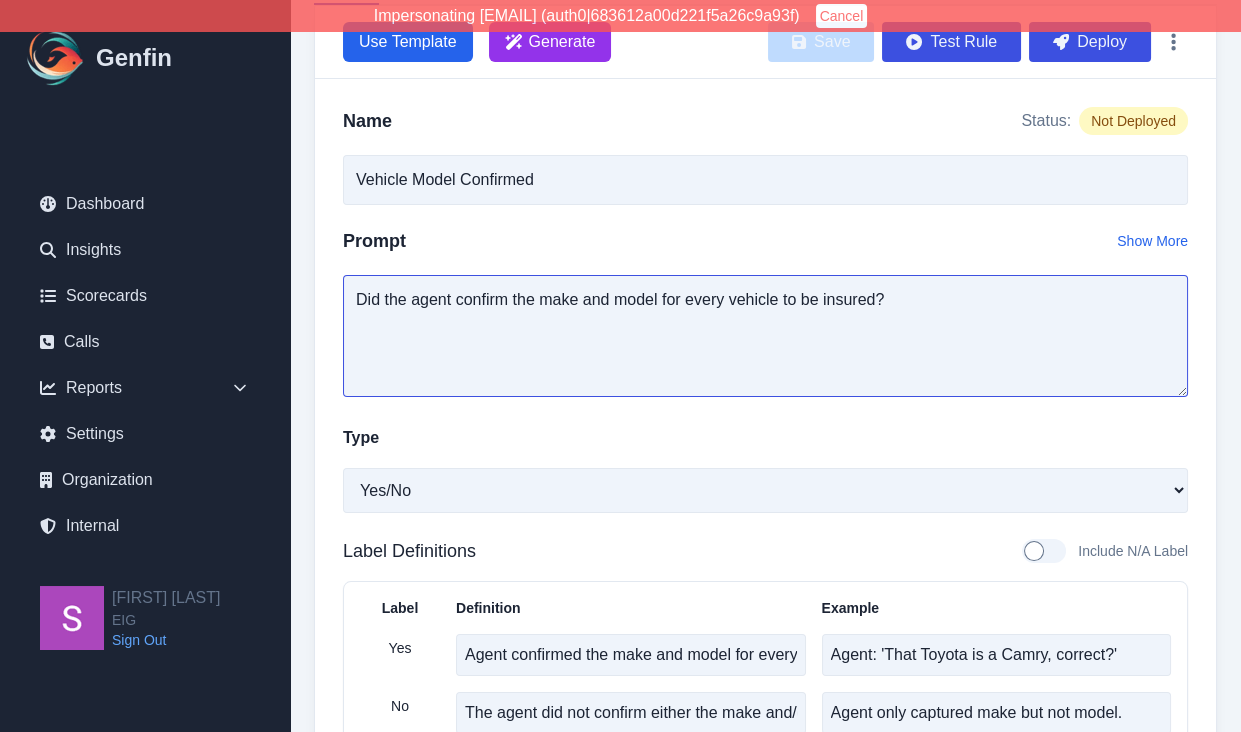 scroll, scrollTop: 191, scrollLeft: 0, axis: vertical 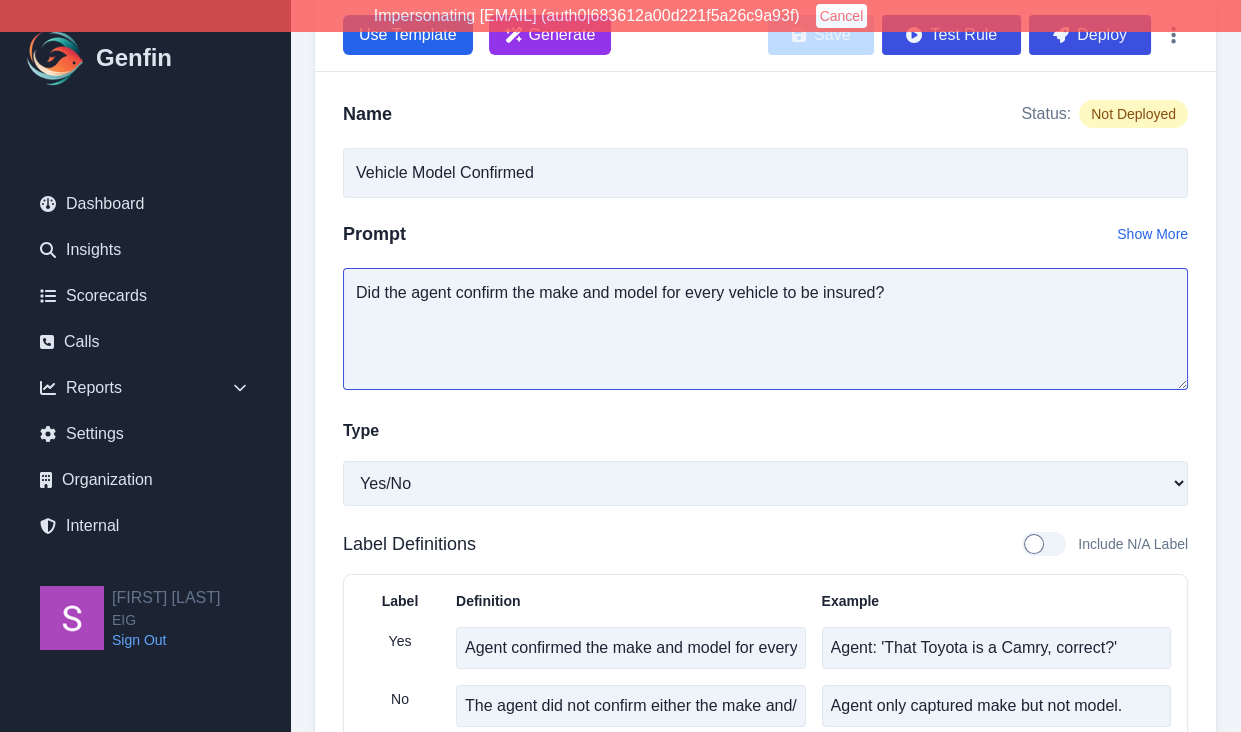 click on "Did the agent confirm the make and model for every vehicle to be insured?" at bounding box center [765, 329] 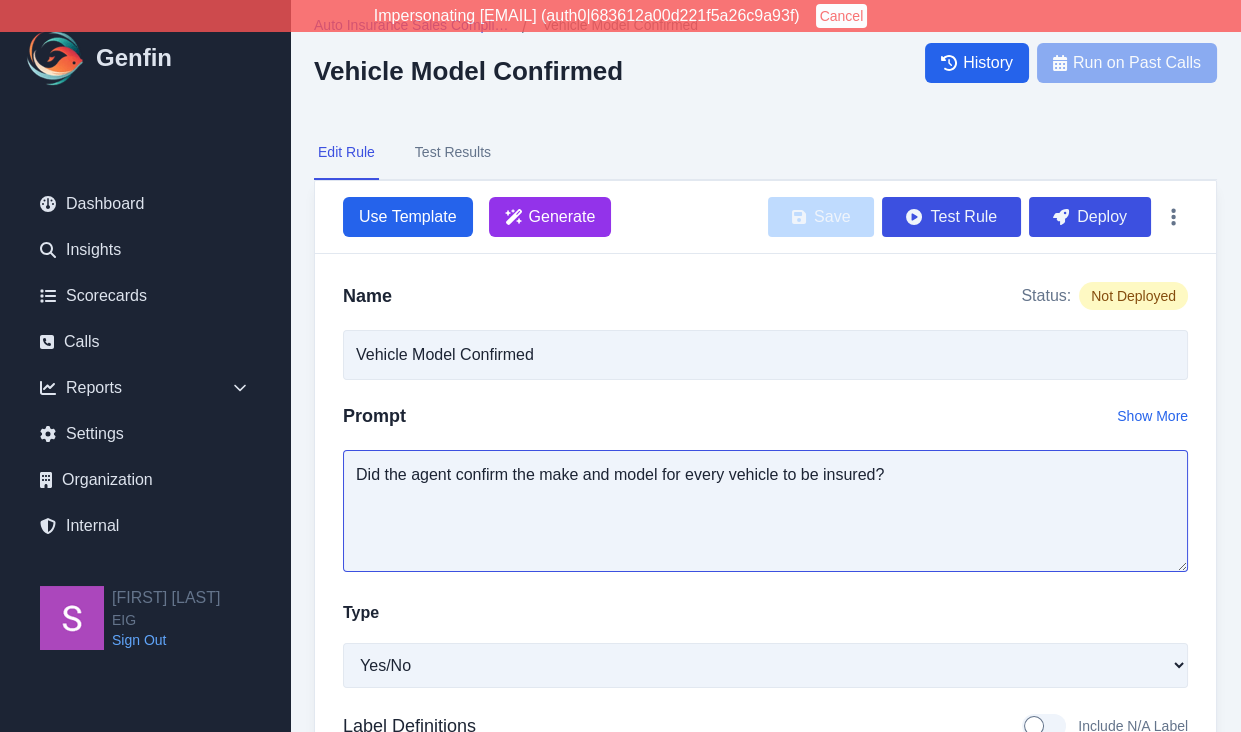 scroll, scrollTop: 0, scrollLeft: 0, axis: both 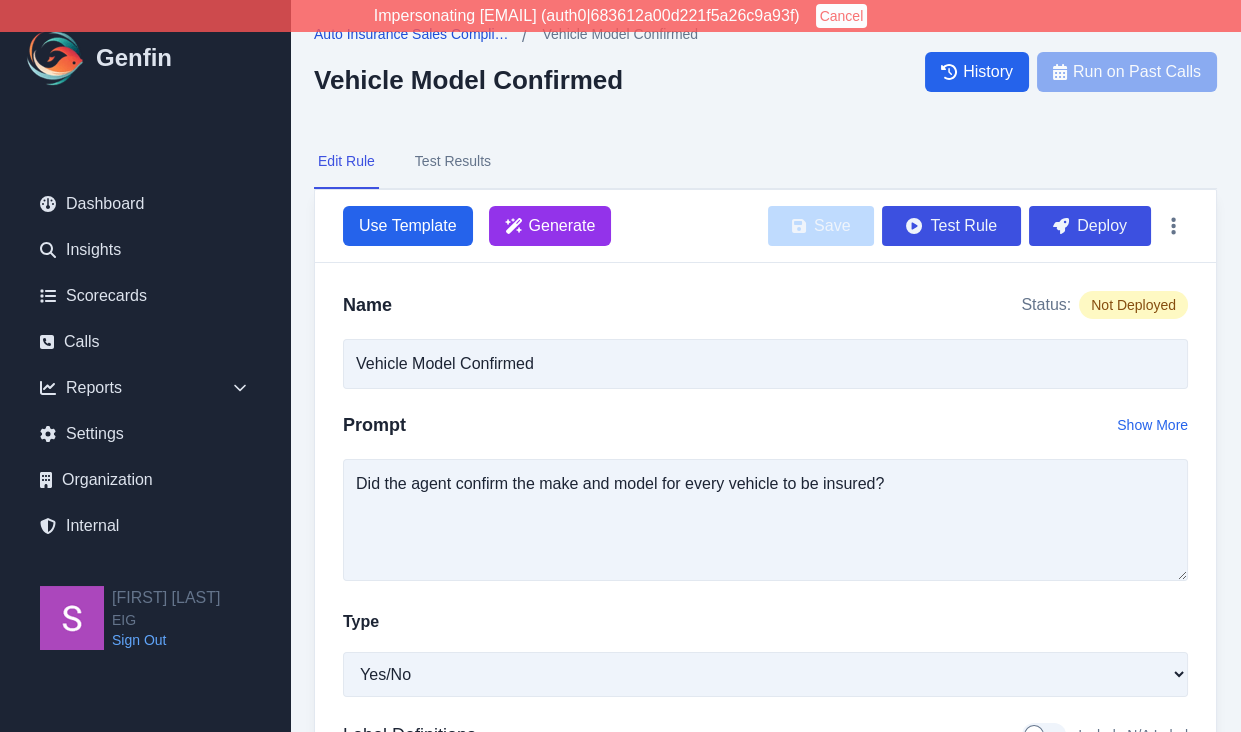 click on "Auto Insurance Sales Compliance" at bounding box center [414, 34] 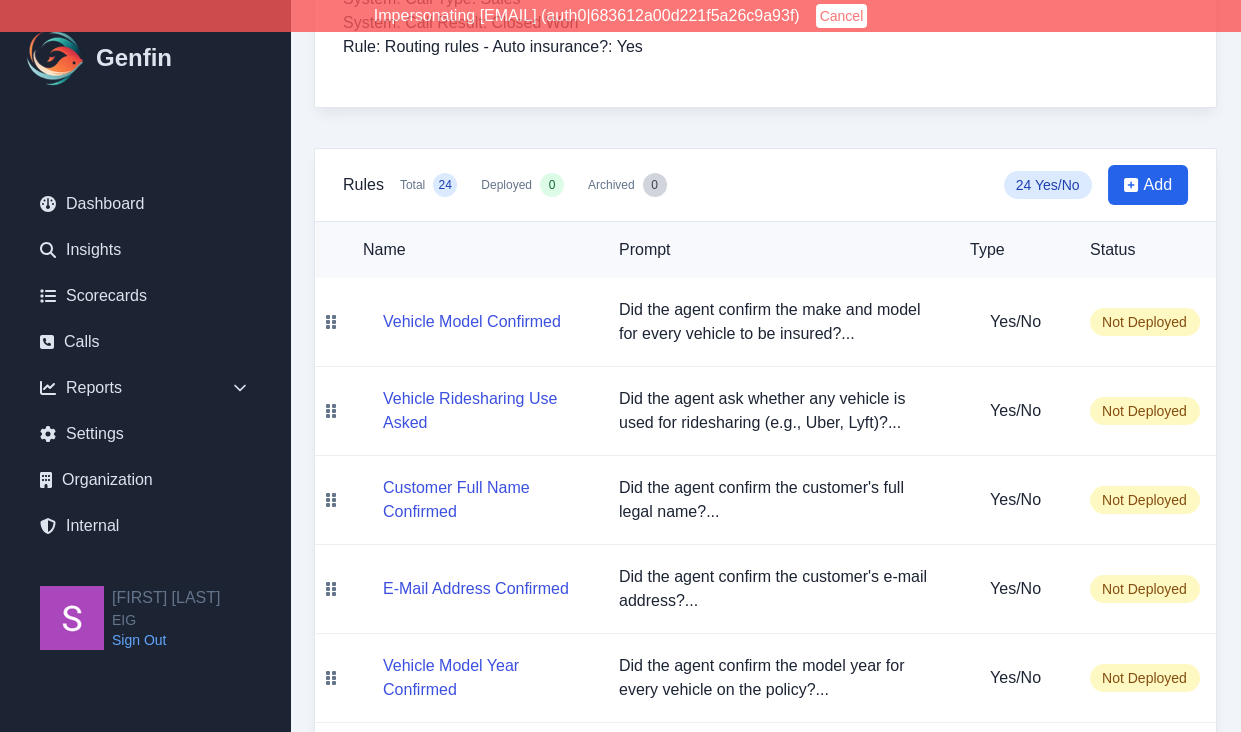 scroll, scrollTop: 312, scrollLeft: 0, axis: vertical 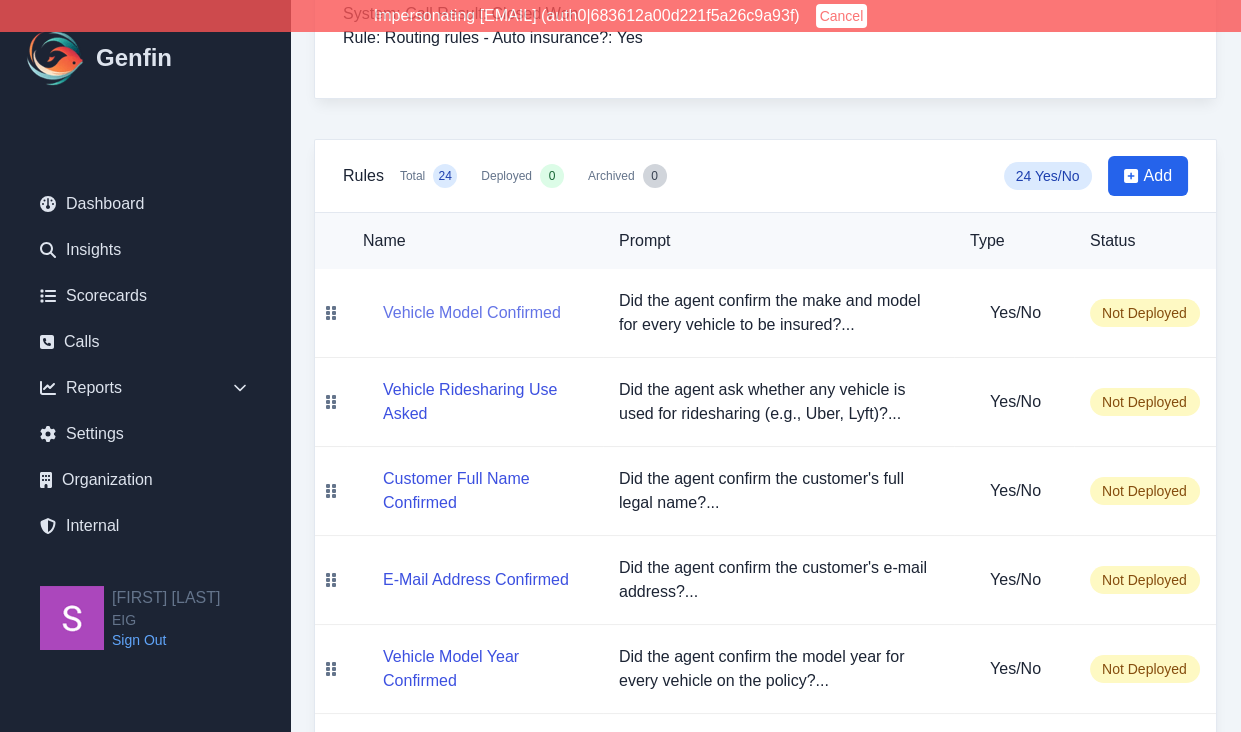 click on "Vehicle Model Confirmed" at bounding box center [472, 313] 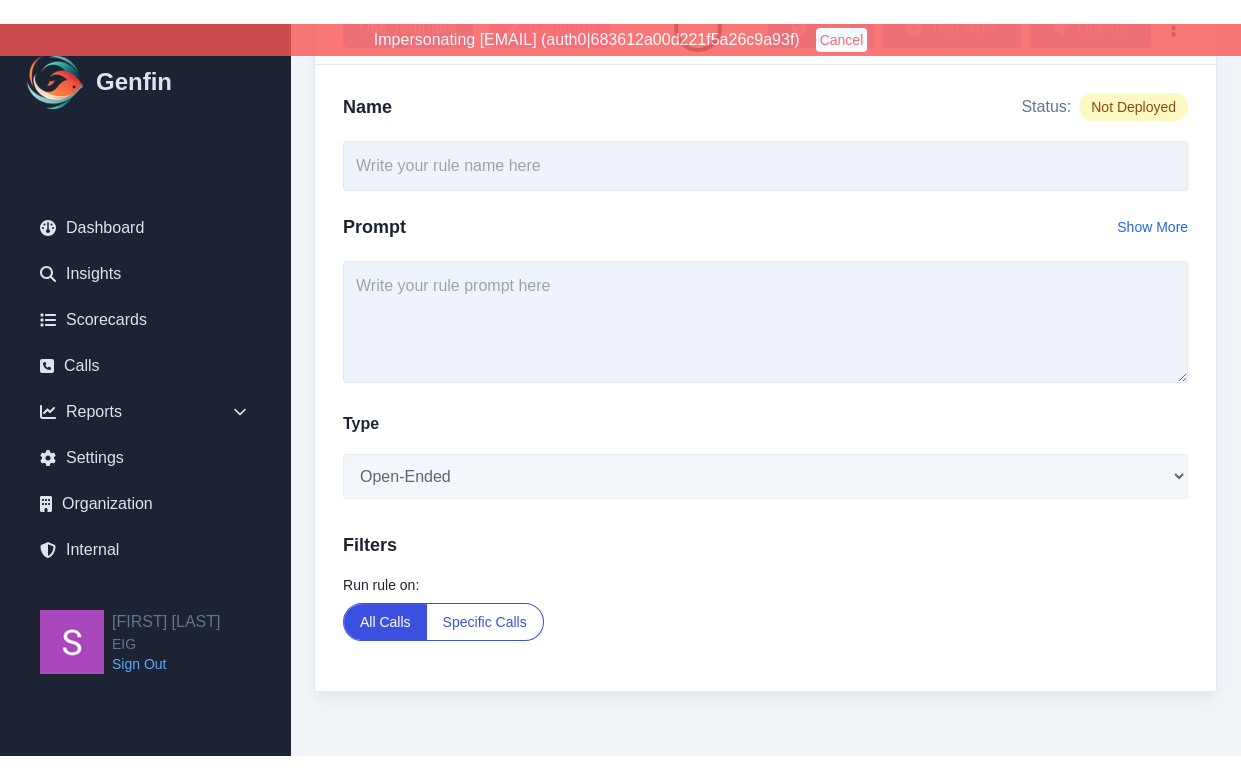 scroll, scrollTop: 0, scrollLeft: 0, axis: both 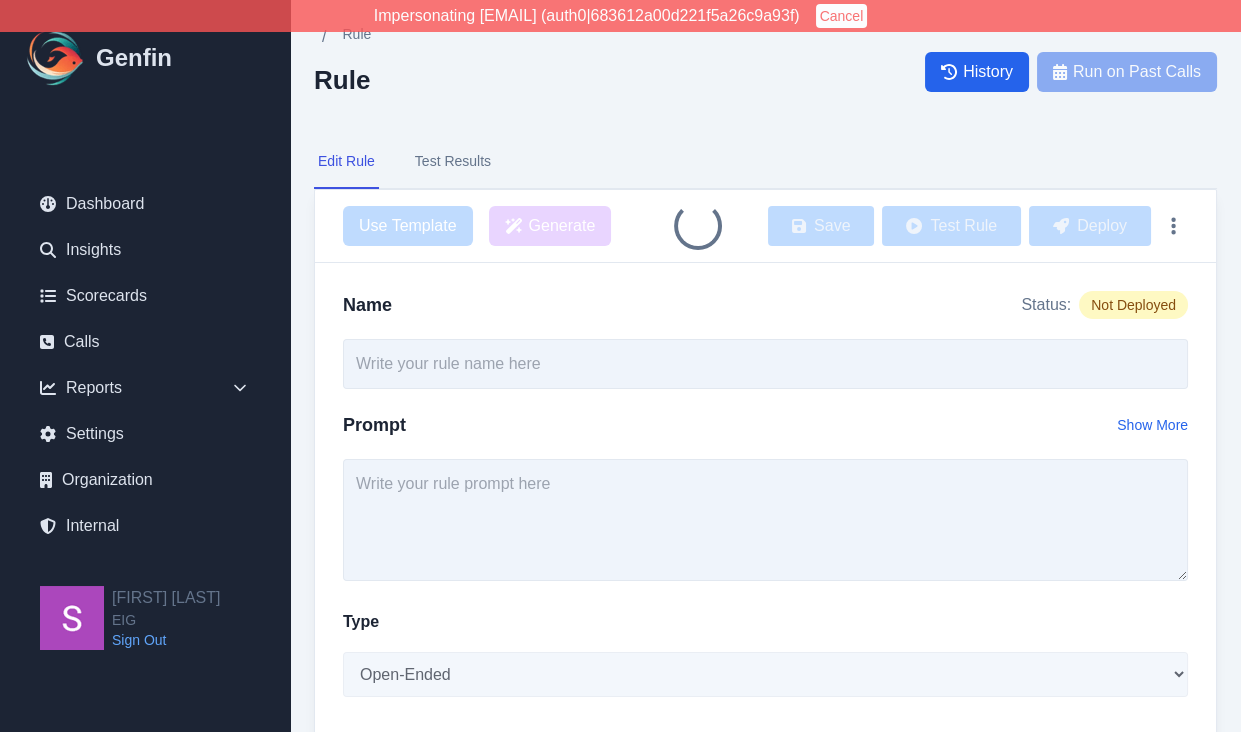 type on "Vehicle Model Confirmed" 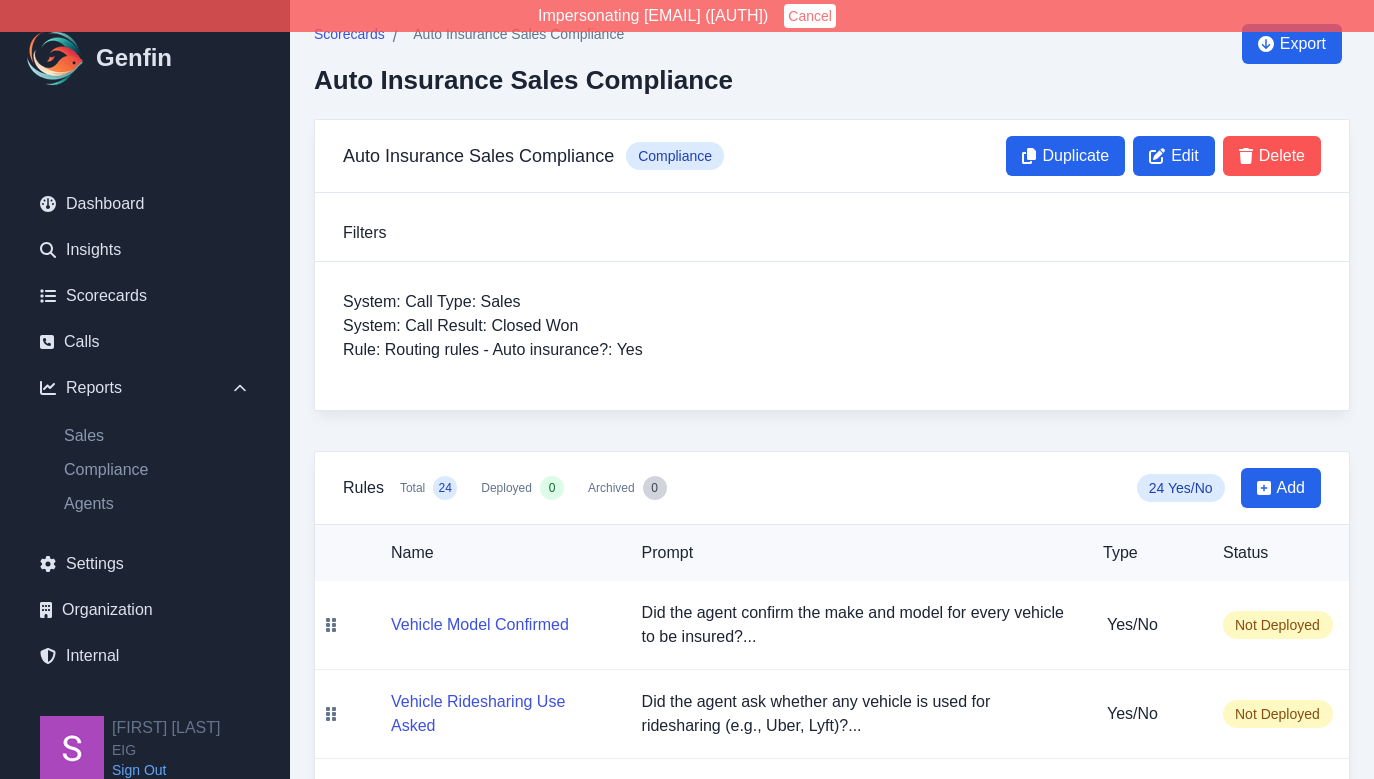 scroll, scrollTop: 0, scrollLeft: 0, axis: both 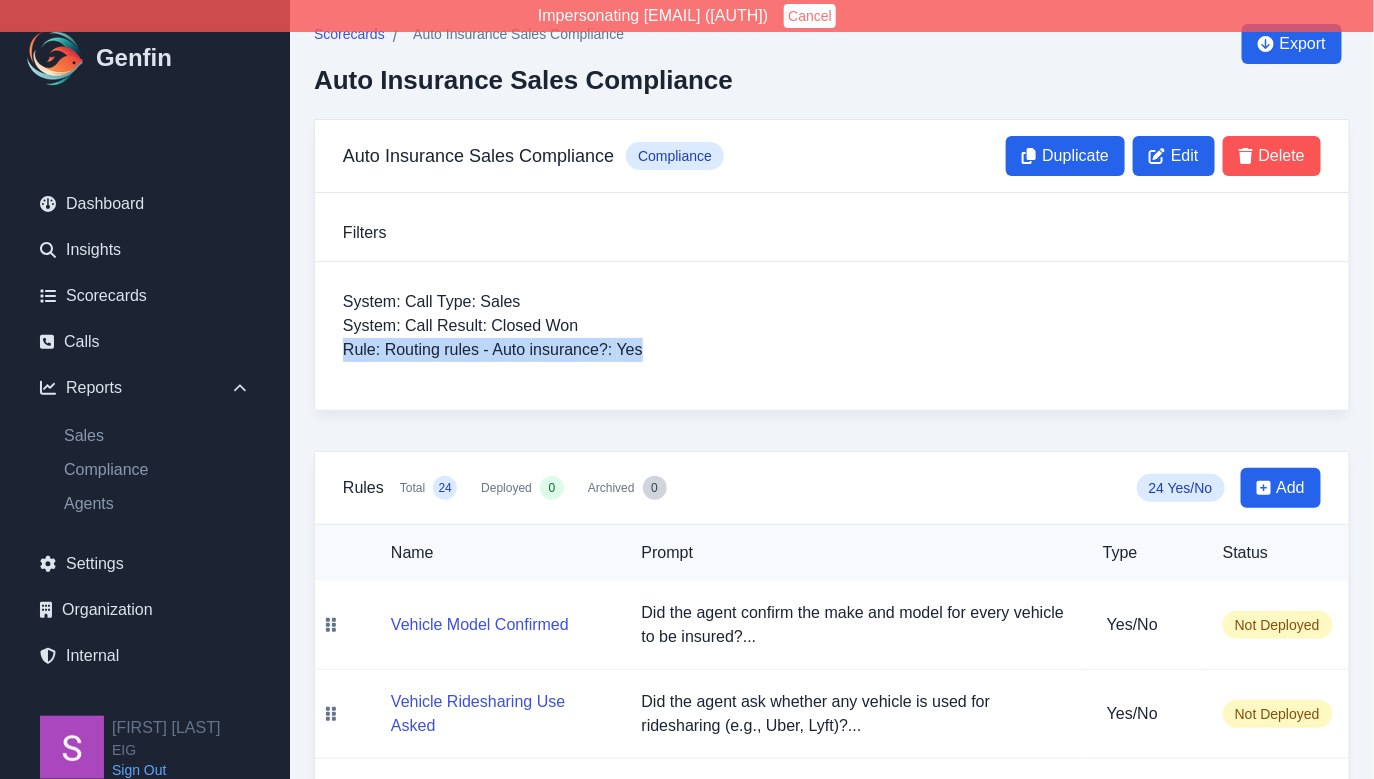 drag, startPoint x: 346, startPoint y: 347, endPoint x: 647, endPoint y: 345, distance: 301.00665 